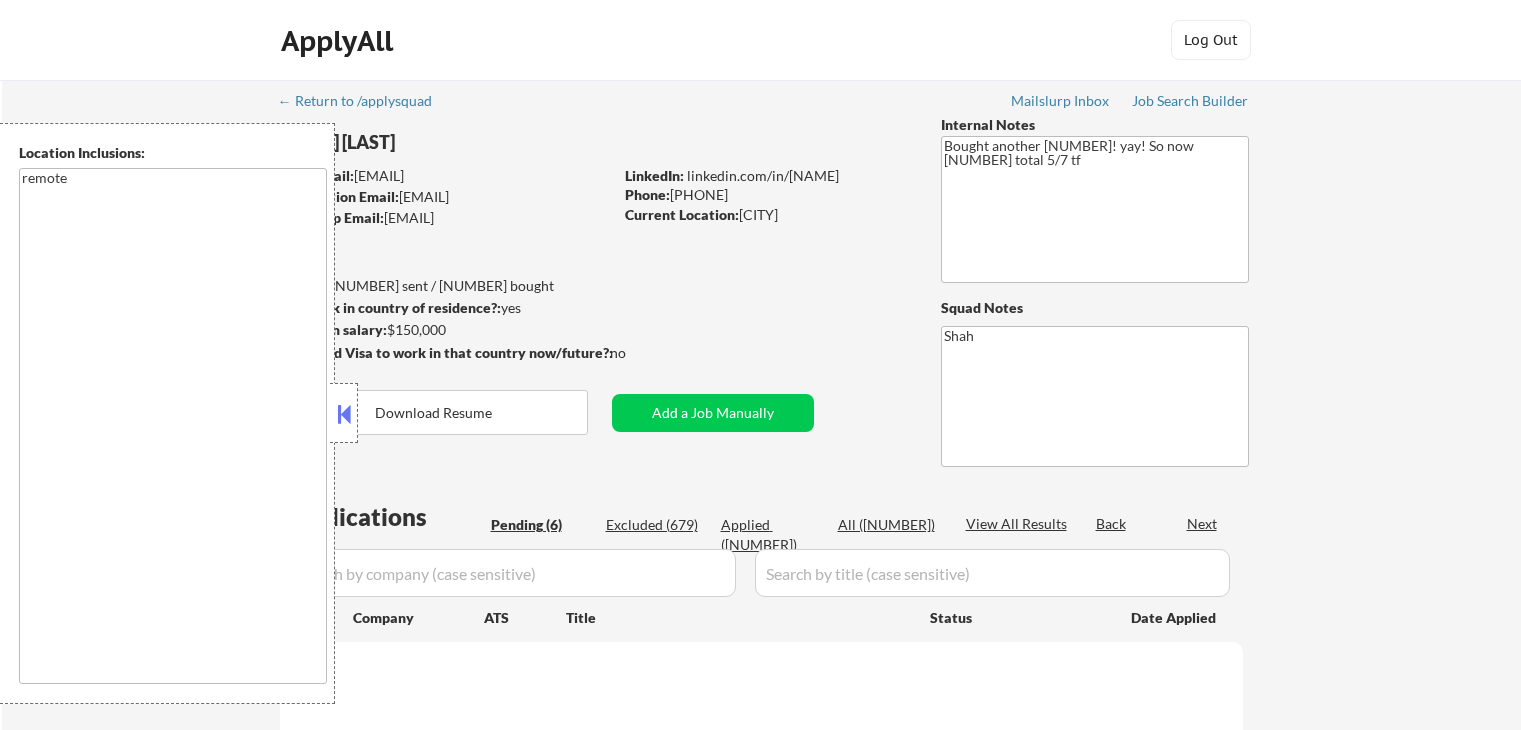 scroll, scrollTop: 300, scrollLeft: 0, axis: vertical 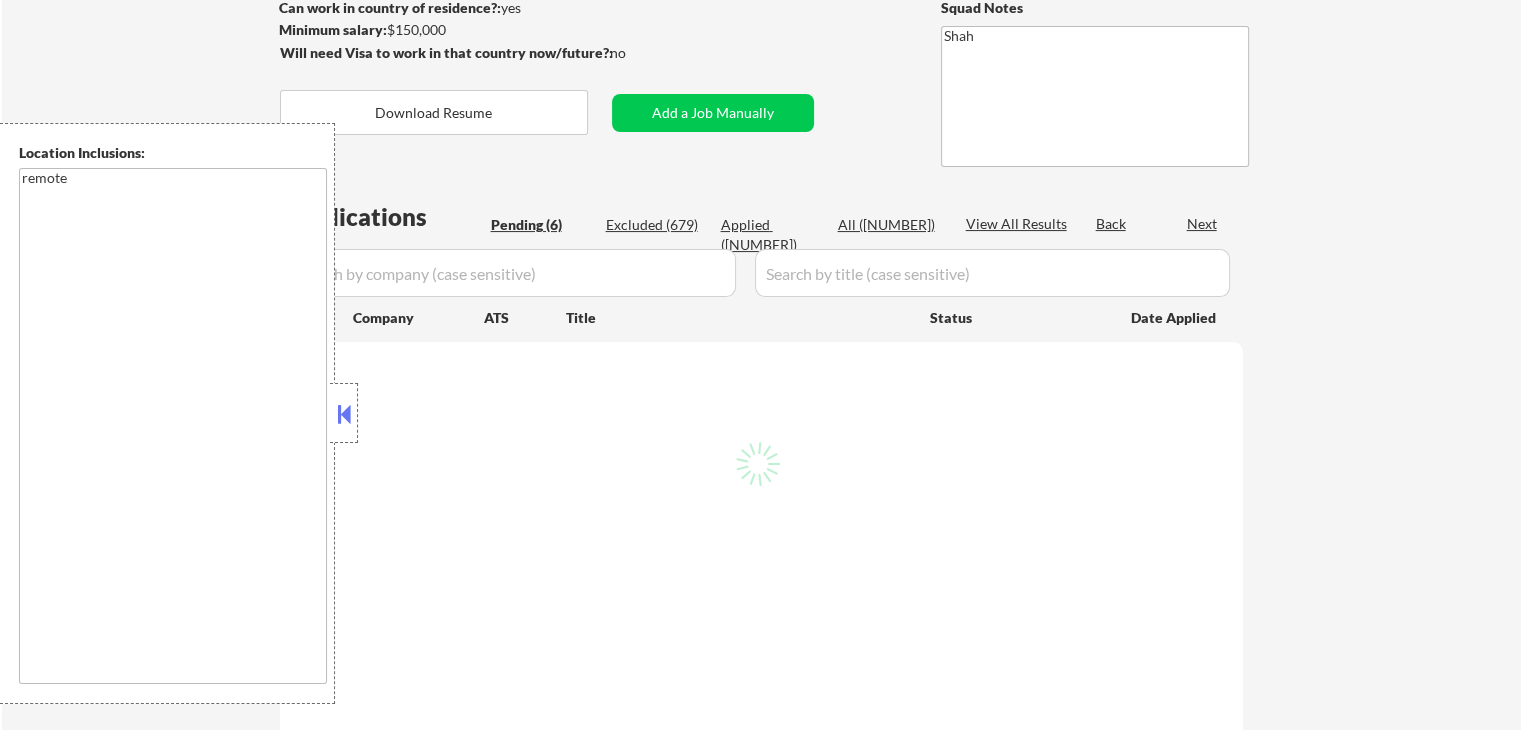 select on ""pending"" 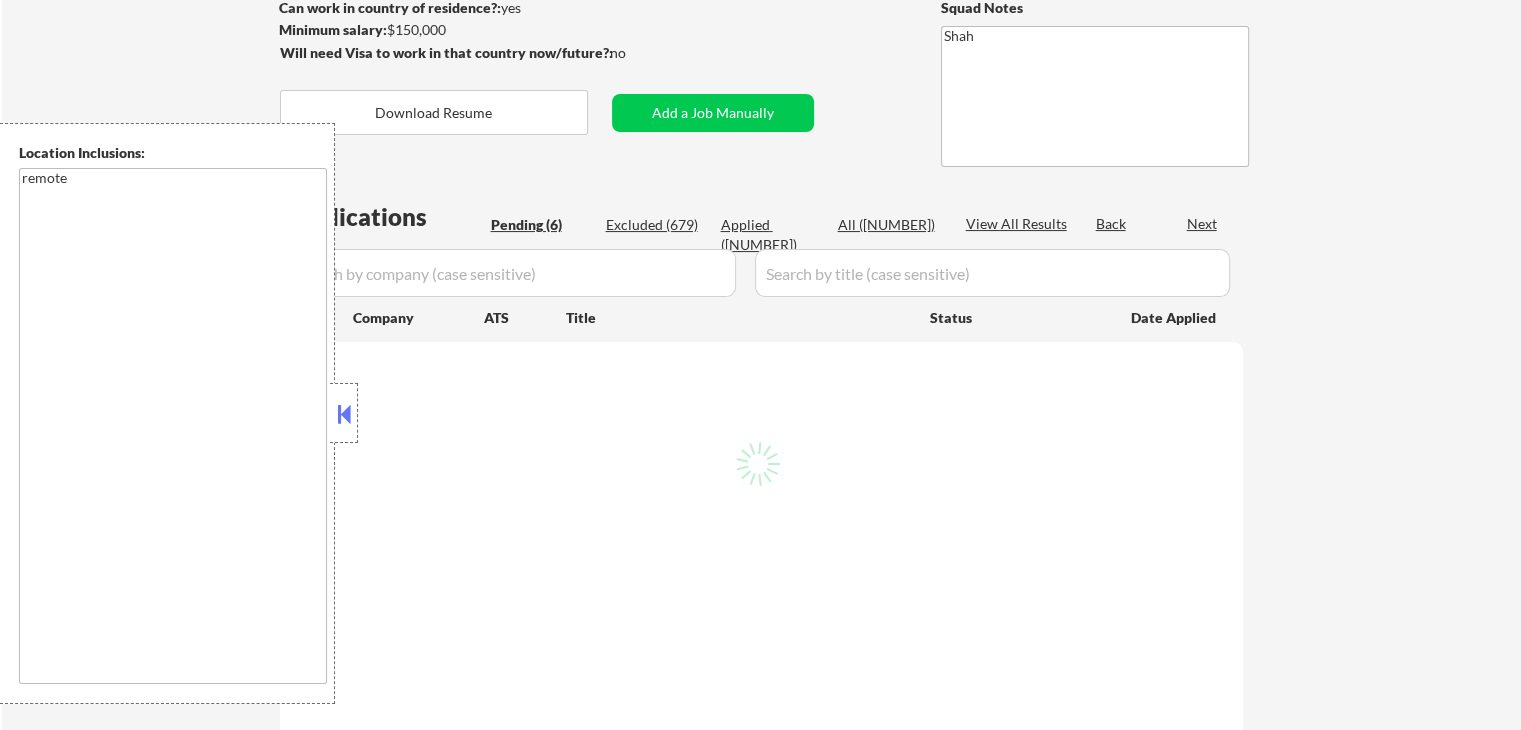 select on ""pending"" 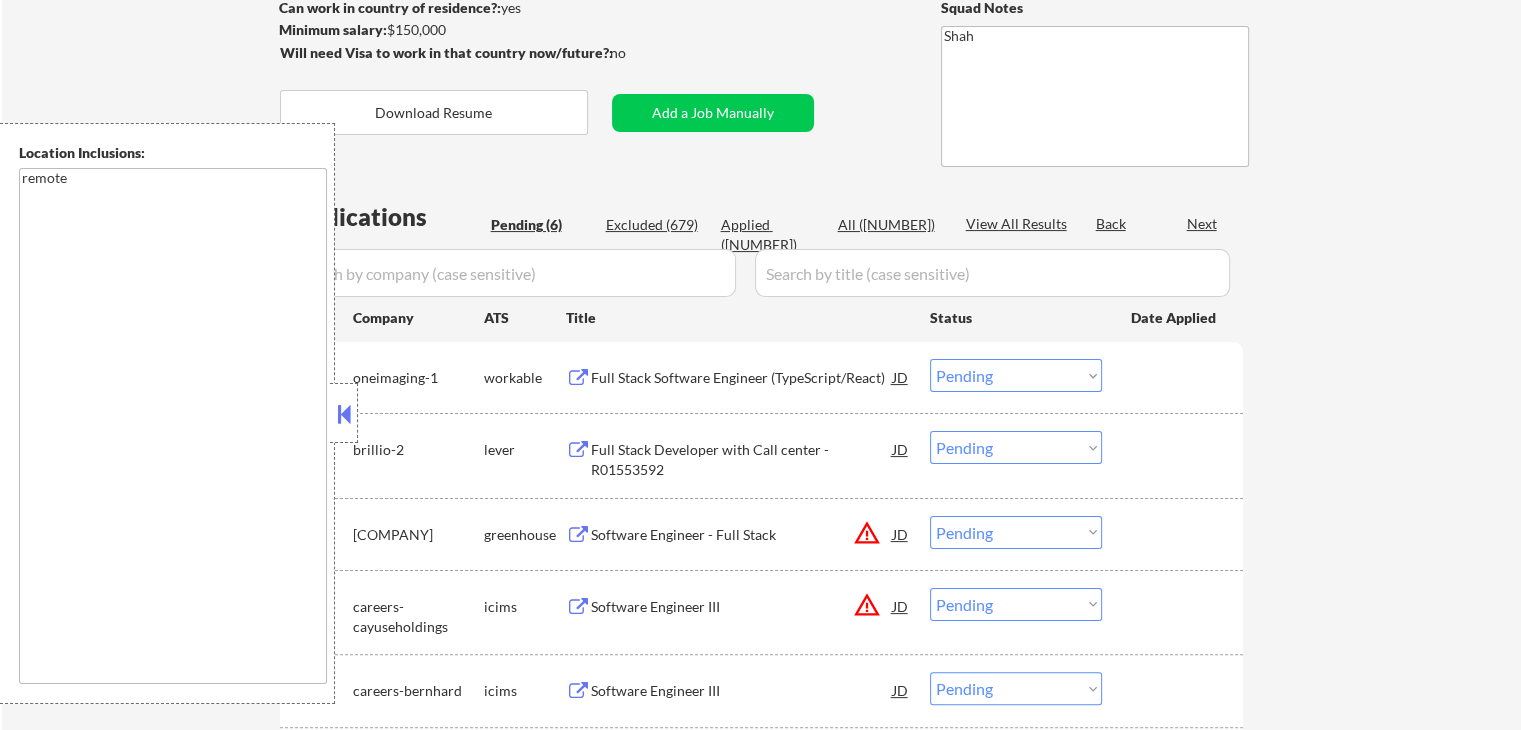 click at bounding box center [344, 414] 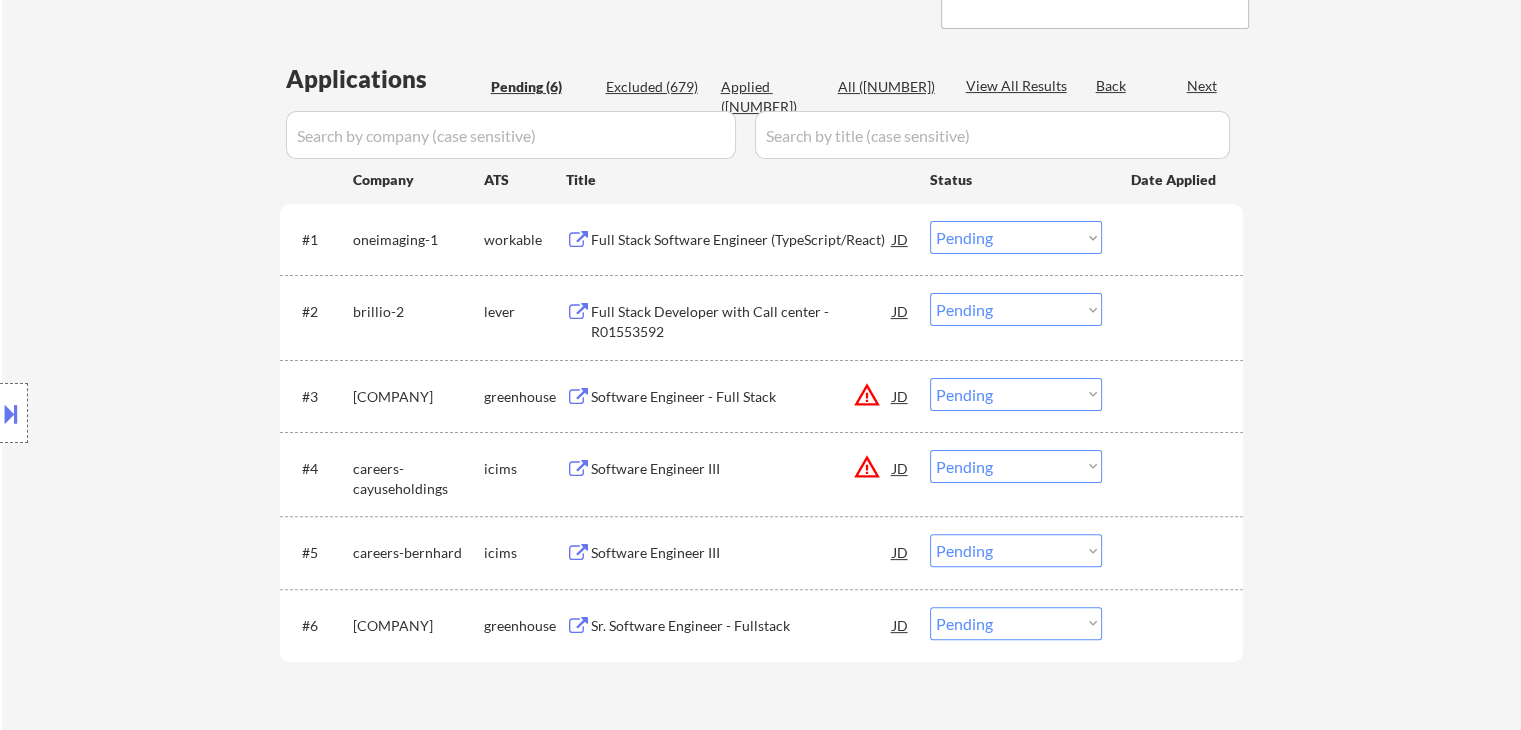 scroll, scrollTop: 500, scrollLeft: 0, axis: vertical 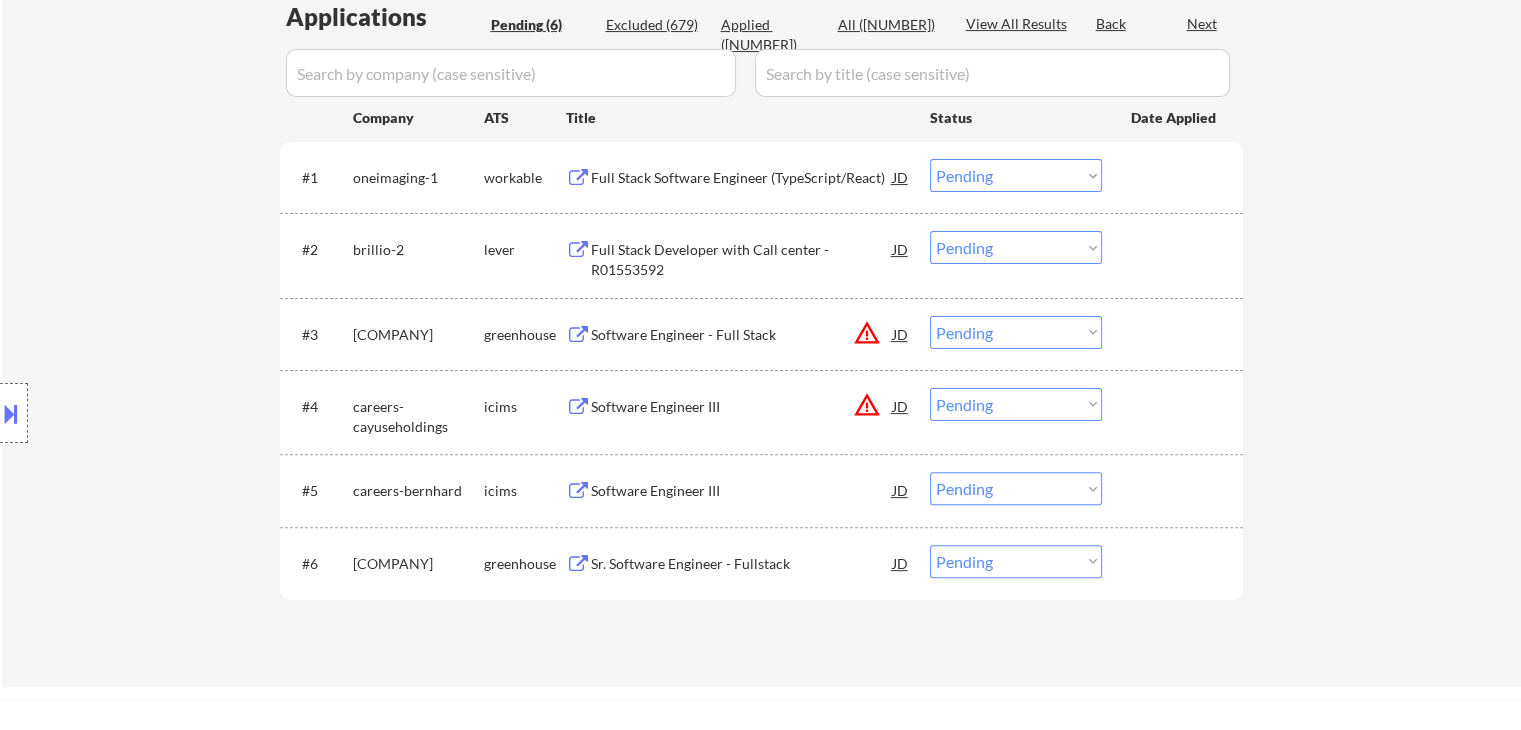 click on "Full Stack Software Engineer (TypeScript/React)" at bounding box center [742, 178] 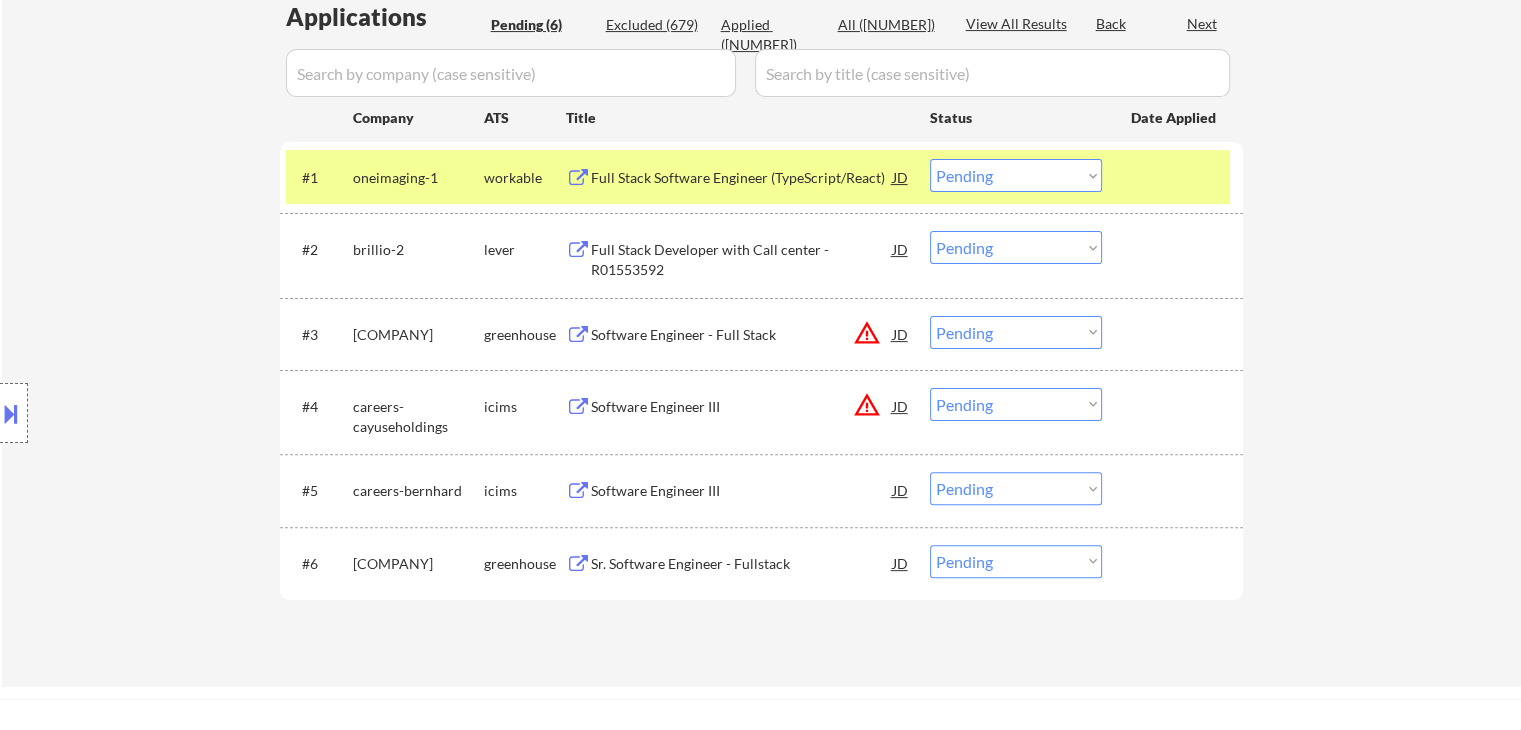 click on "Full Stack Developer with Call center - R01553592" at bounding box center (742, 259) 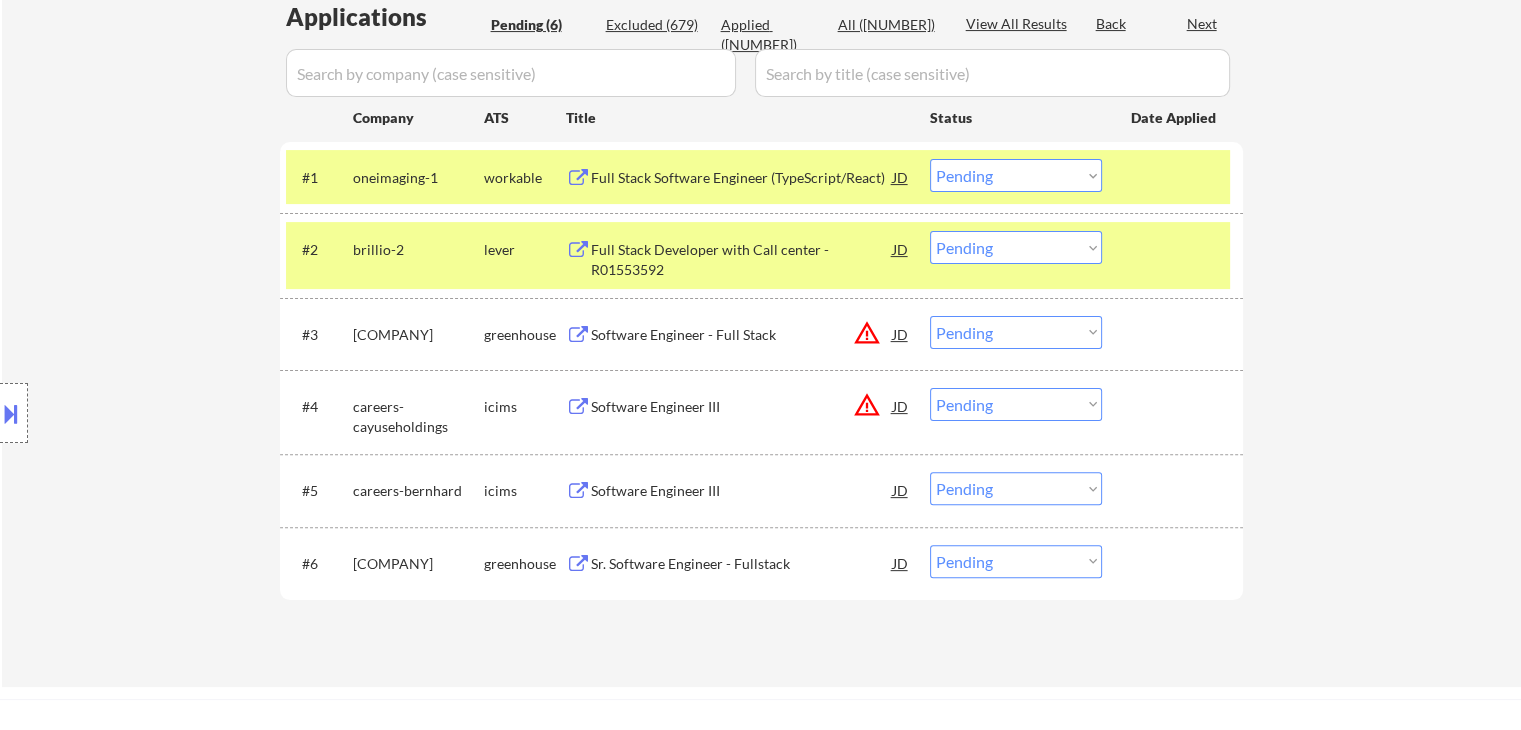 drag, startPoint x: 638, startPoint y: 559, endPoint x: 618, endPoint y: 560, distance: 20.024984 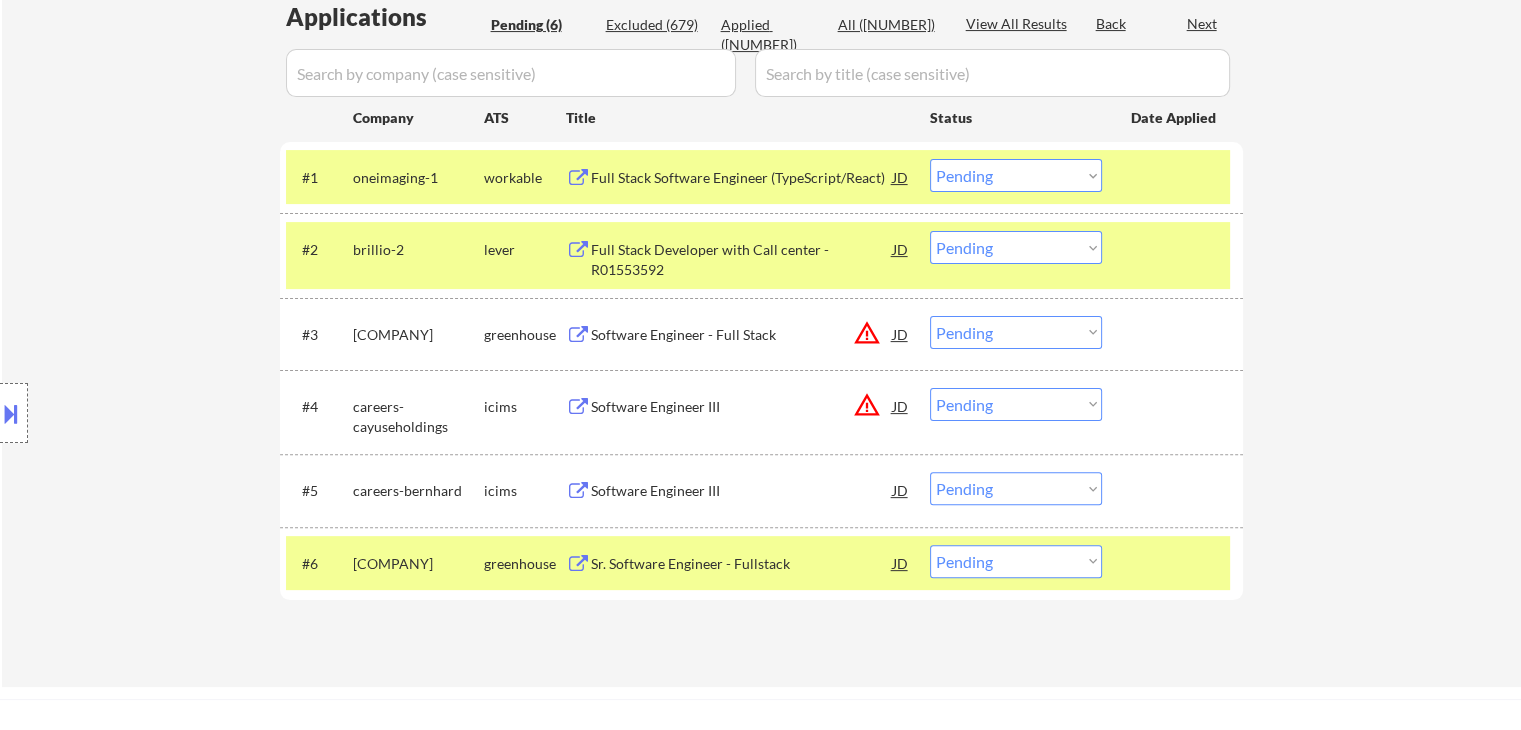 select on ""pending"" 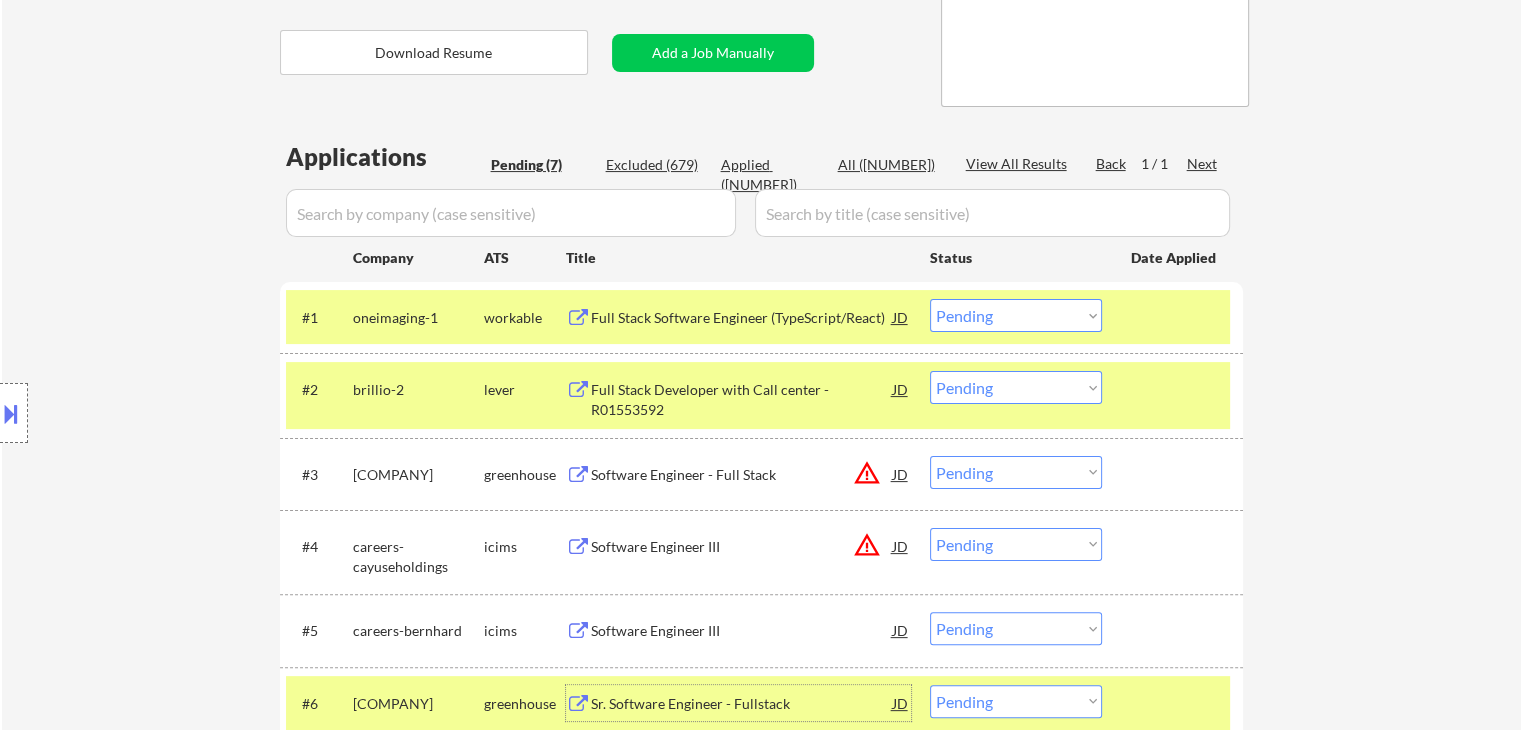 scroll, scrollTop: 300, scrollLeft: 0, axis: vertical 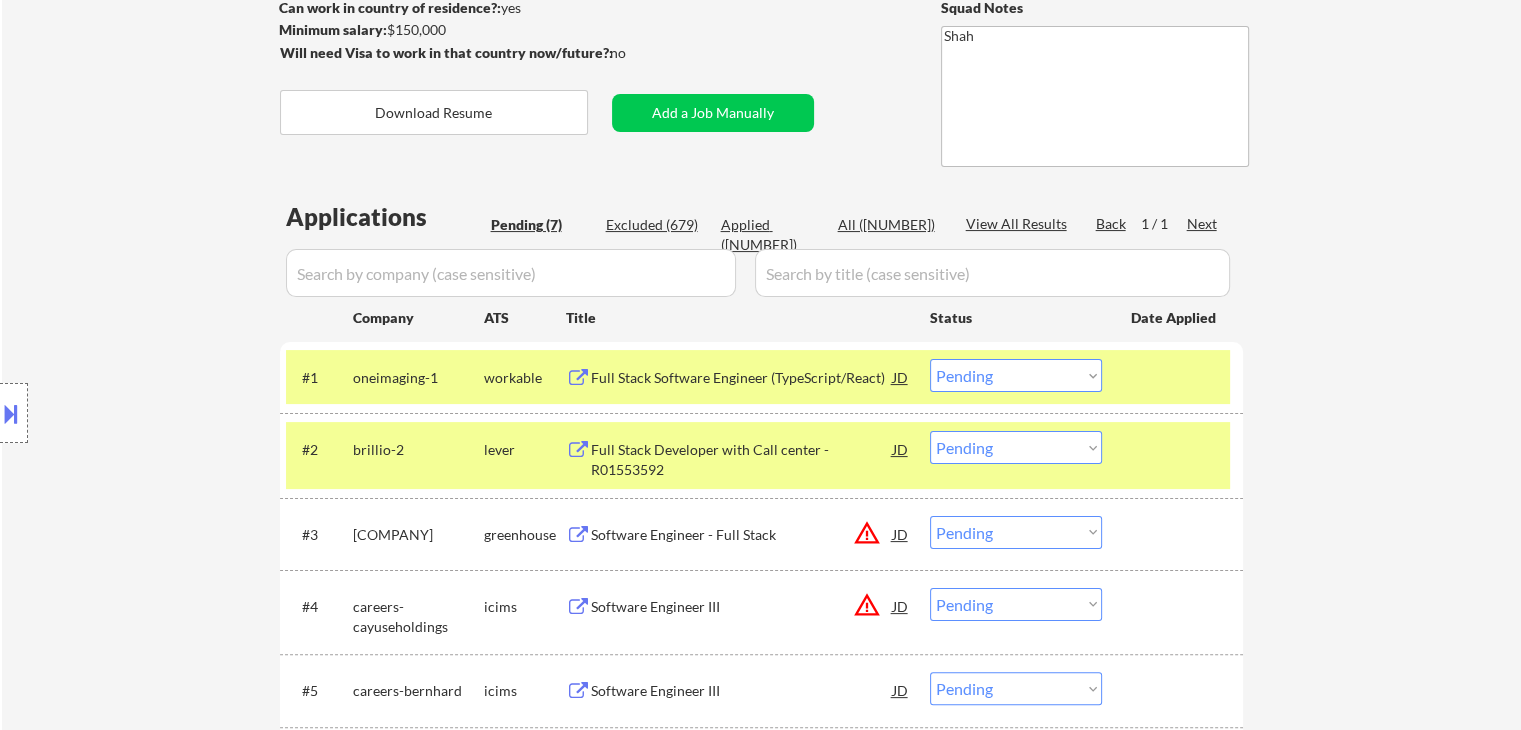 click at bounding box center (11, 413) 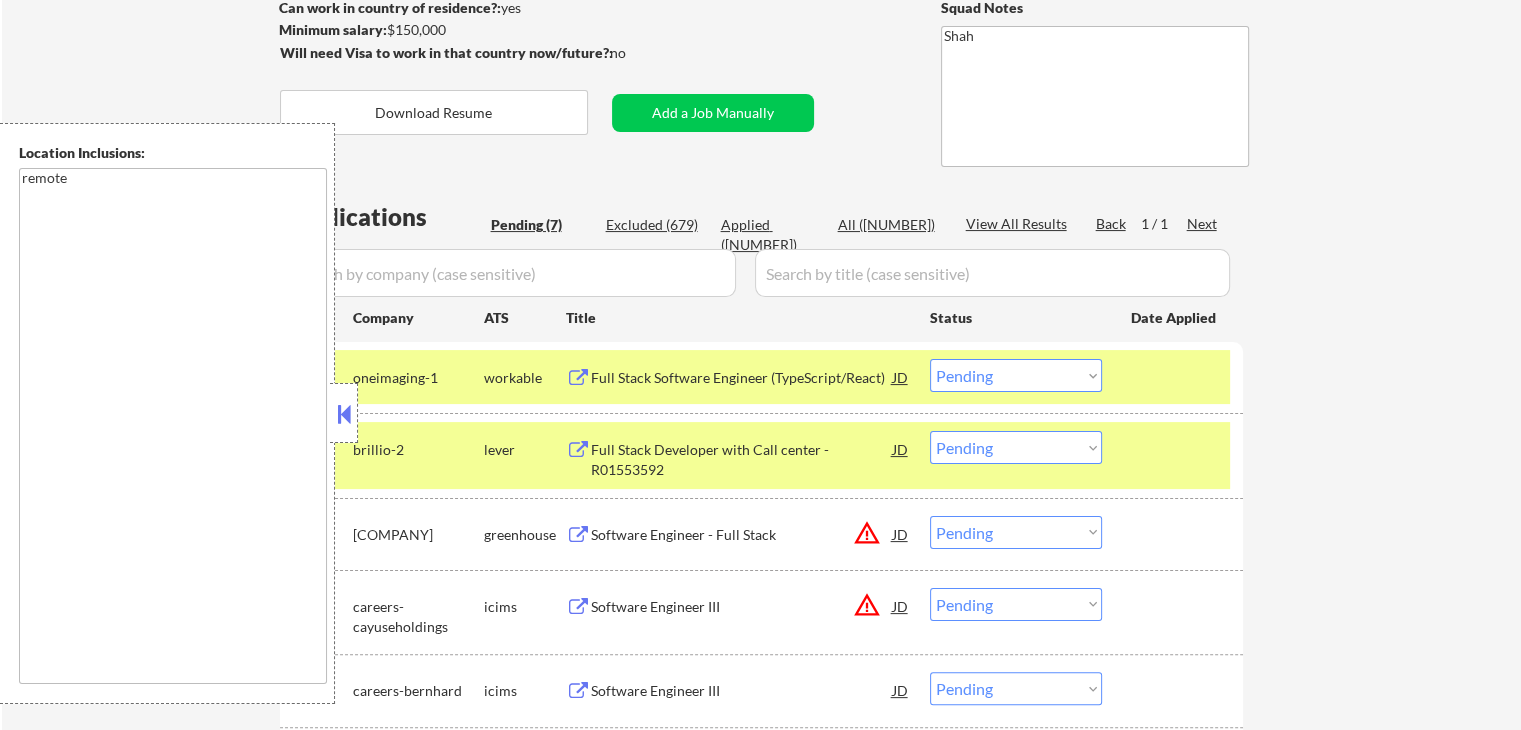 click on "Choose an option... Pending Applied Excluded (Questions) Excluded (Expired) Excluded (Location) Excluded (Bad Match) Excluded (Blocklist) Excluded (Salary) Excluded (Other)" at bounding box center (1016, 375) 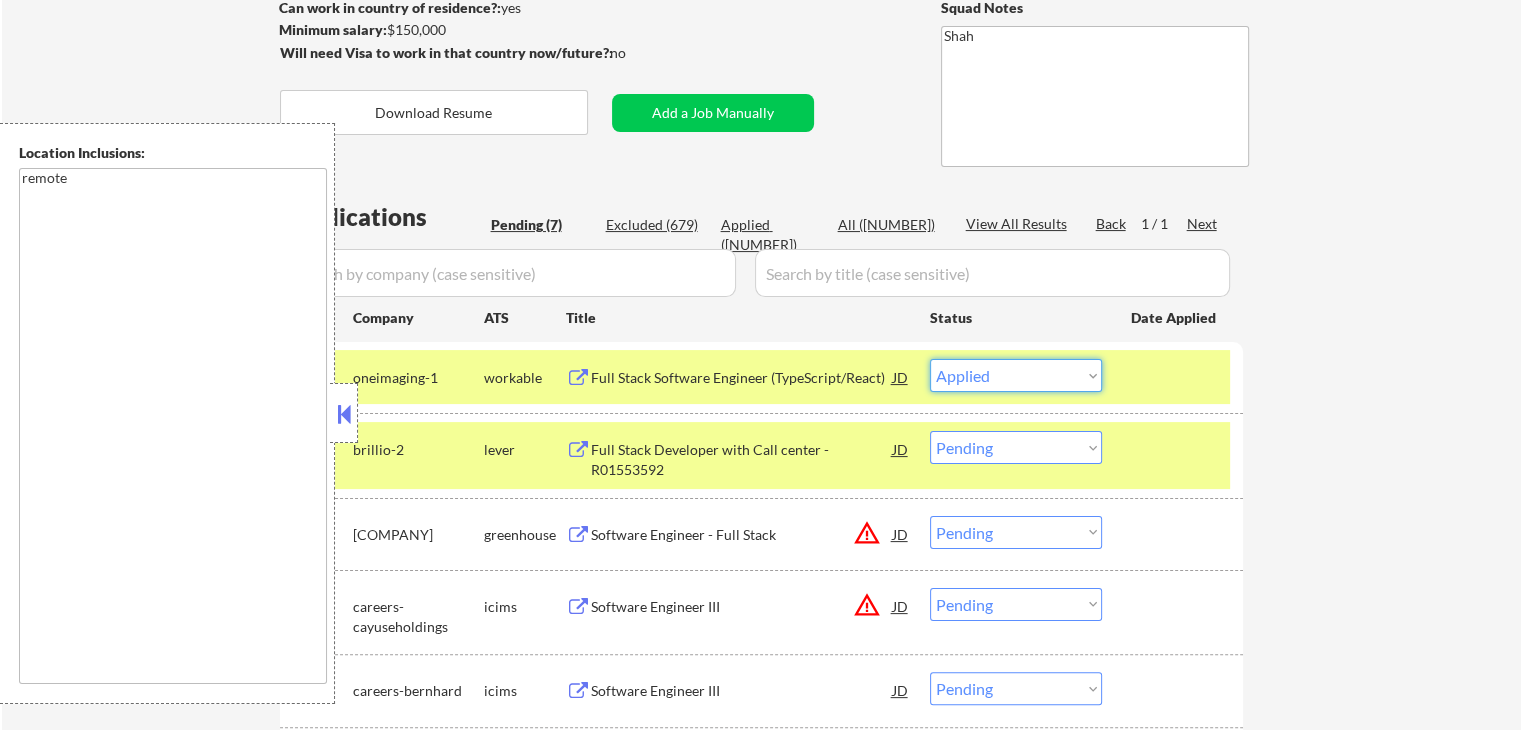 click on "Choose an option... Pending Applied Excluded (Questions) Excluded (Expired) Excluded (Location) Excluded (Bad Match) Excluded (Blocklist) Excluded (Salary) Excluded (Other)" at bounding box center [1016, 375] 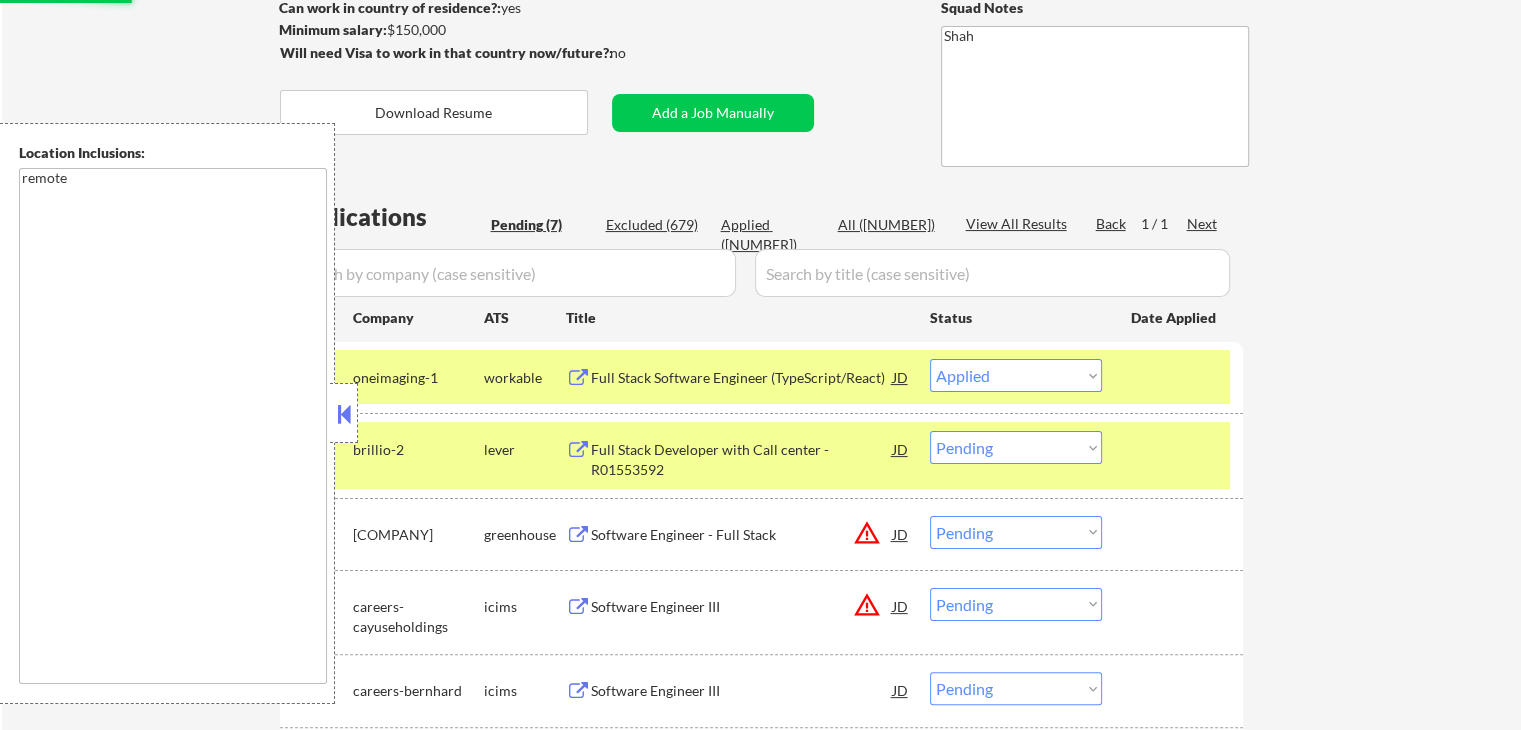 scroll, scrollTop: 200, scrollLeft: 0, axis: vertical 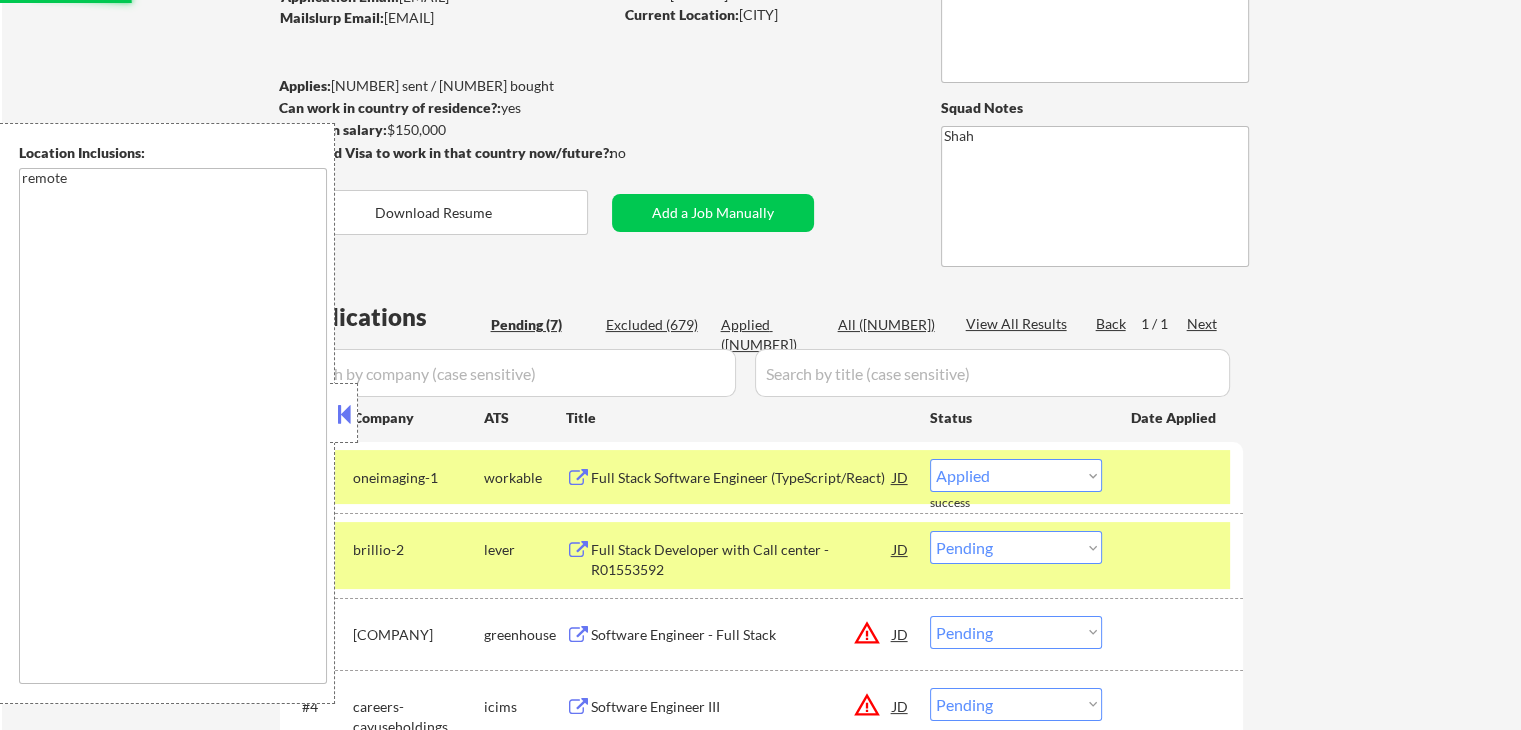 select on ""pending"" 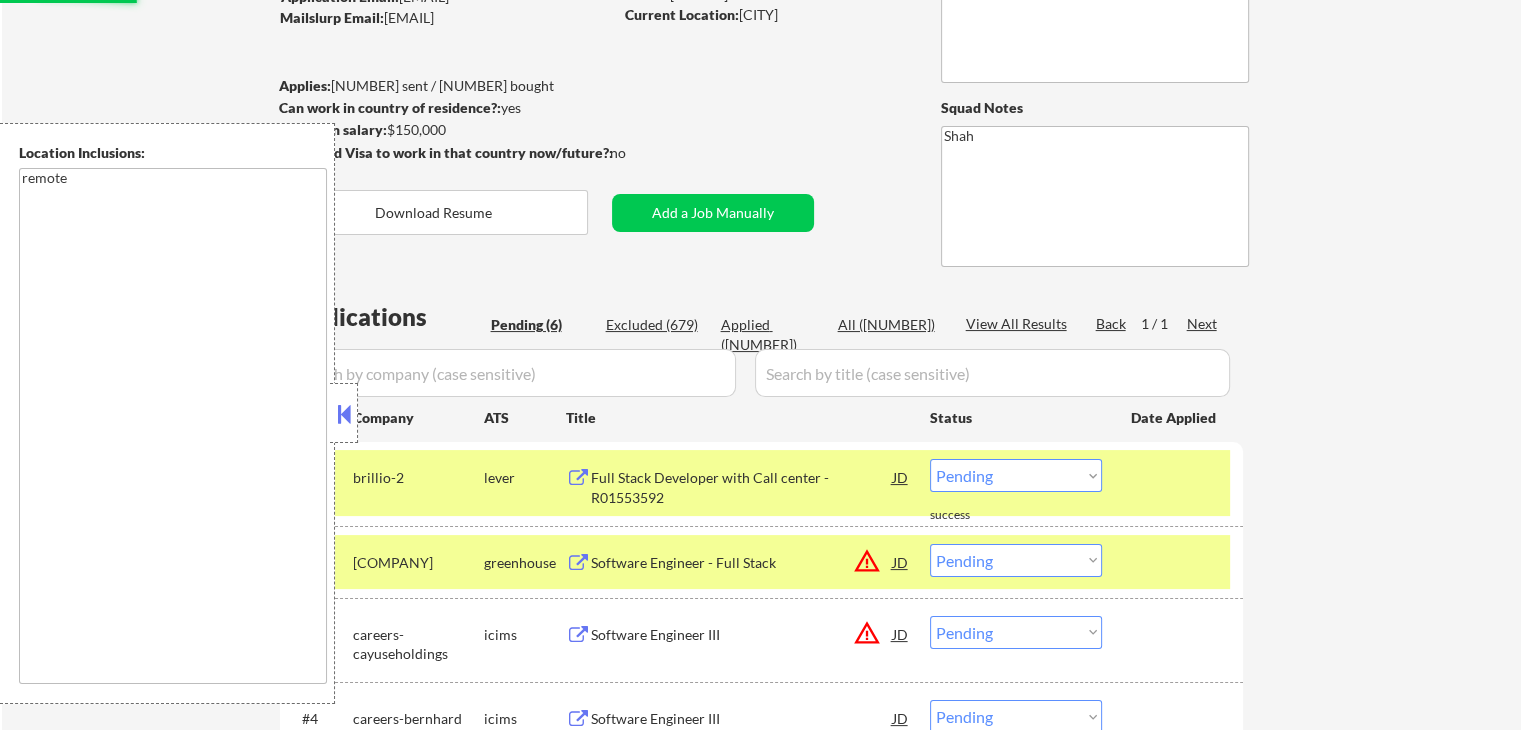 click at bounding box center [344, 414] 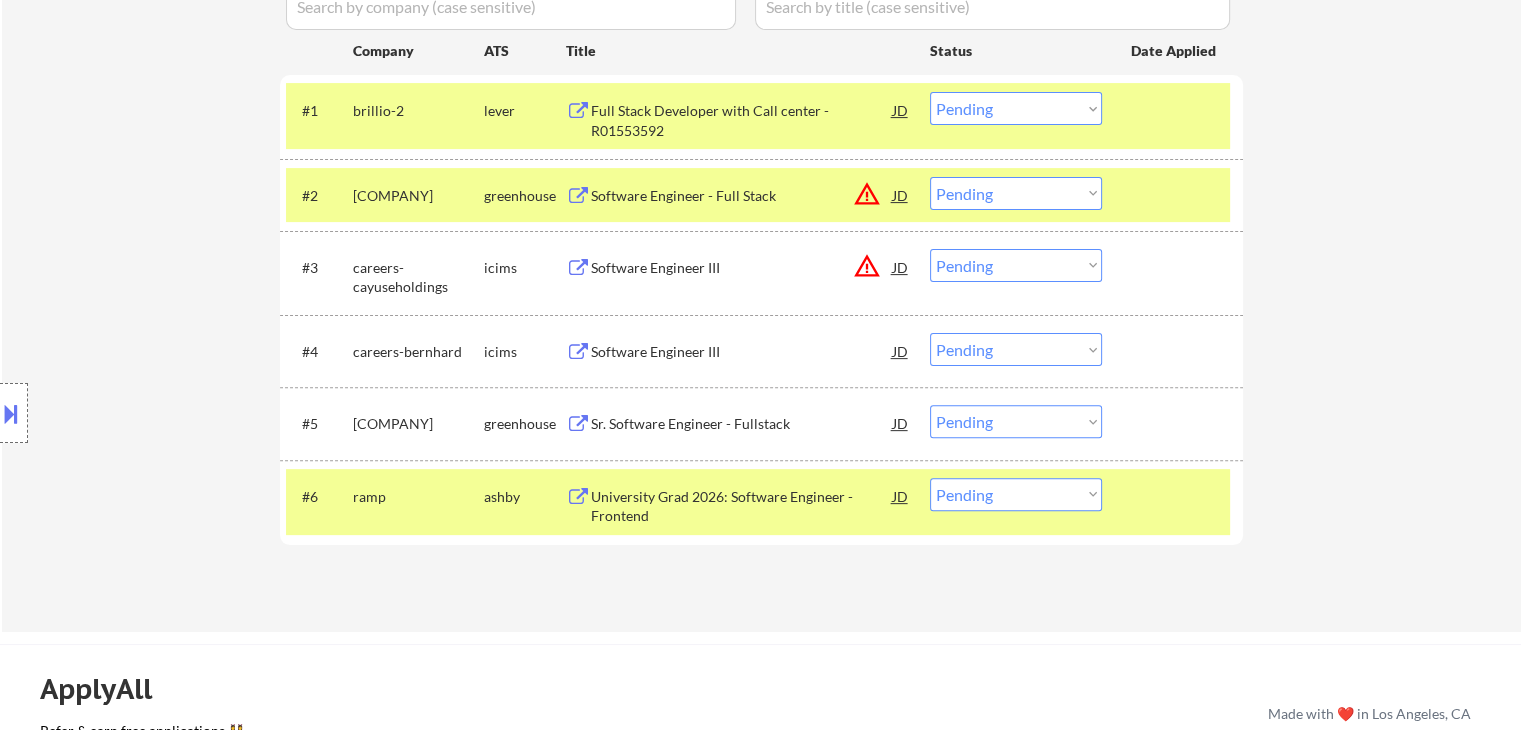 scroll, scrollTop: 600, scrollLeft: 0, axis: vertical 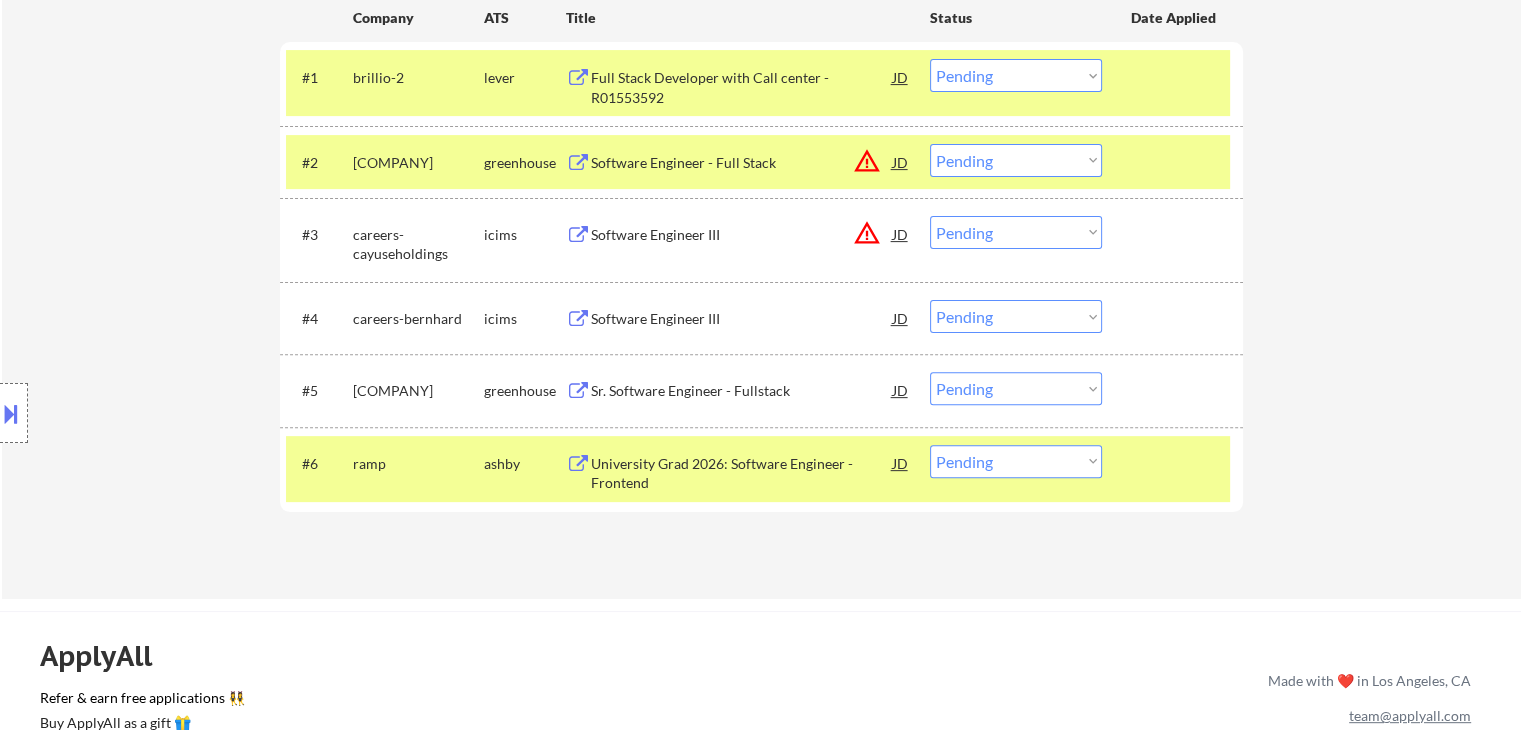 click on "Sr. Software Engineer - Fullstack" at bounding box center (742, 391) 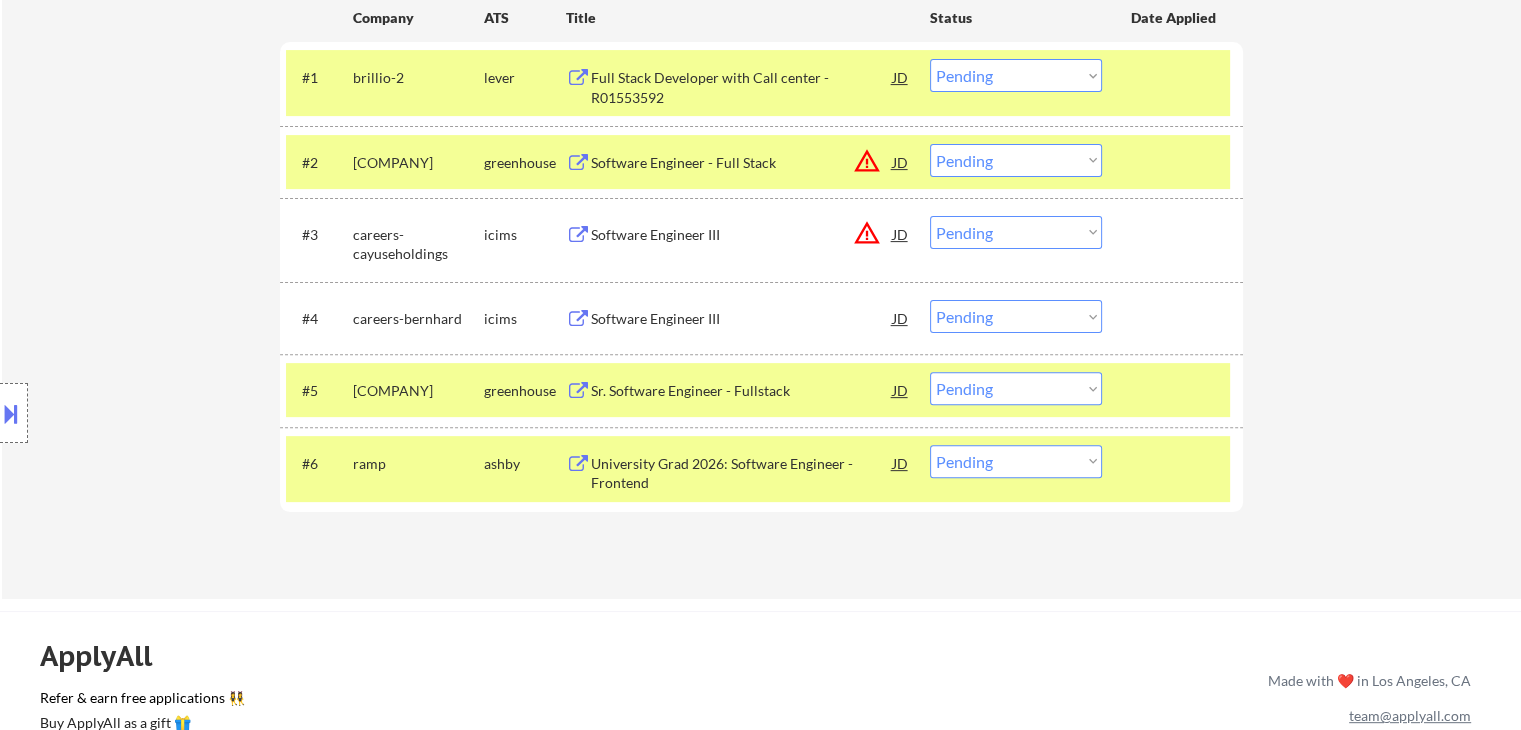 click on "University Grad 2026: Software Engineer - Frontend" at bounding box center (742, 473) 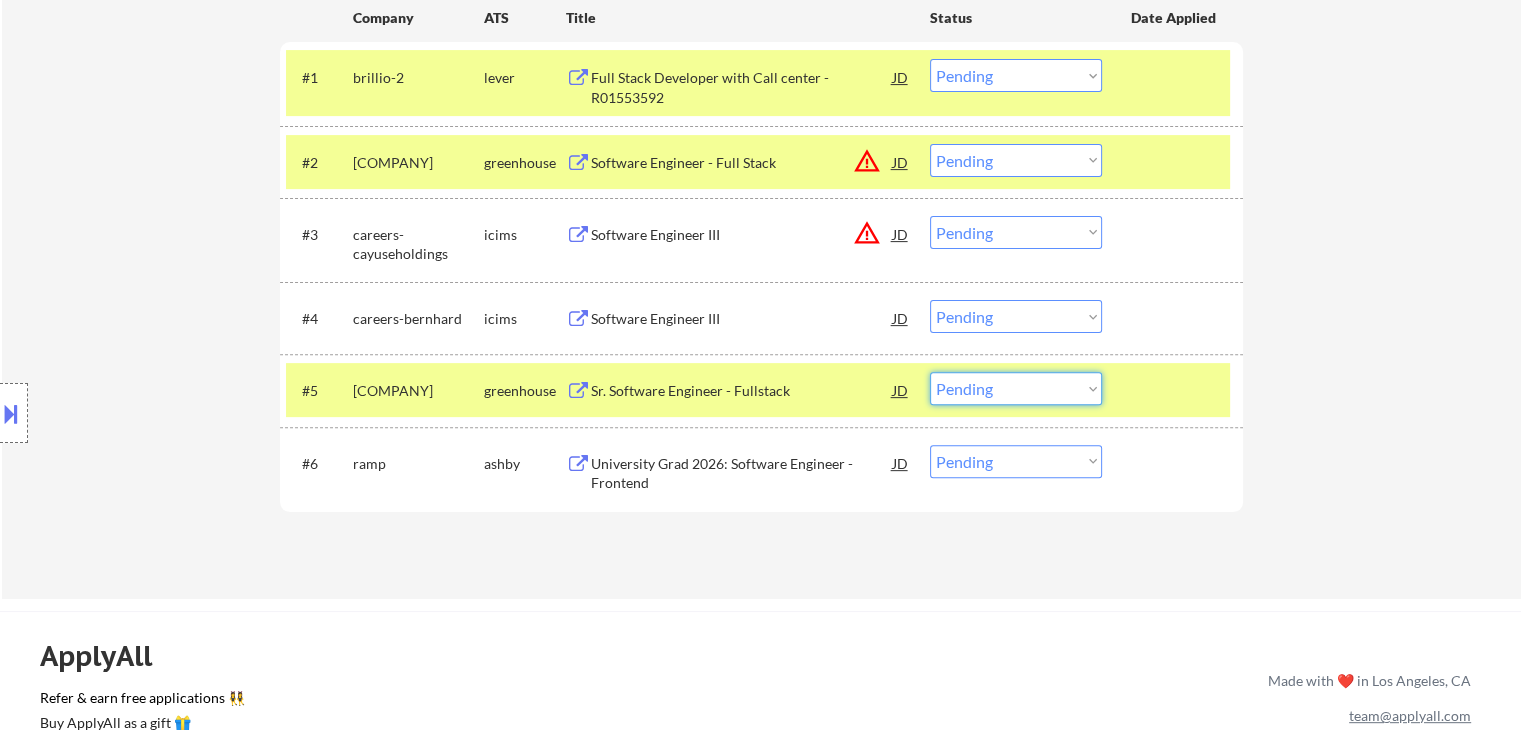 click on "Choose an option... Pending Applied Excluded (Questions) Excluded (Expired) Excluded (Location) Excluded (Bad Match) Excluded (Blocklist) Excluded (Salary) Excluded (Other)" at bounding box center [1016, 388] 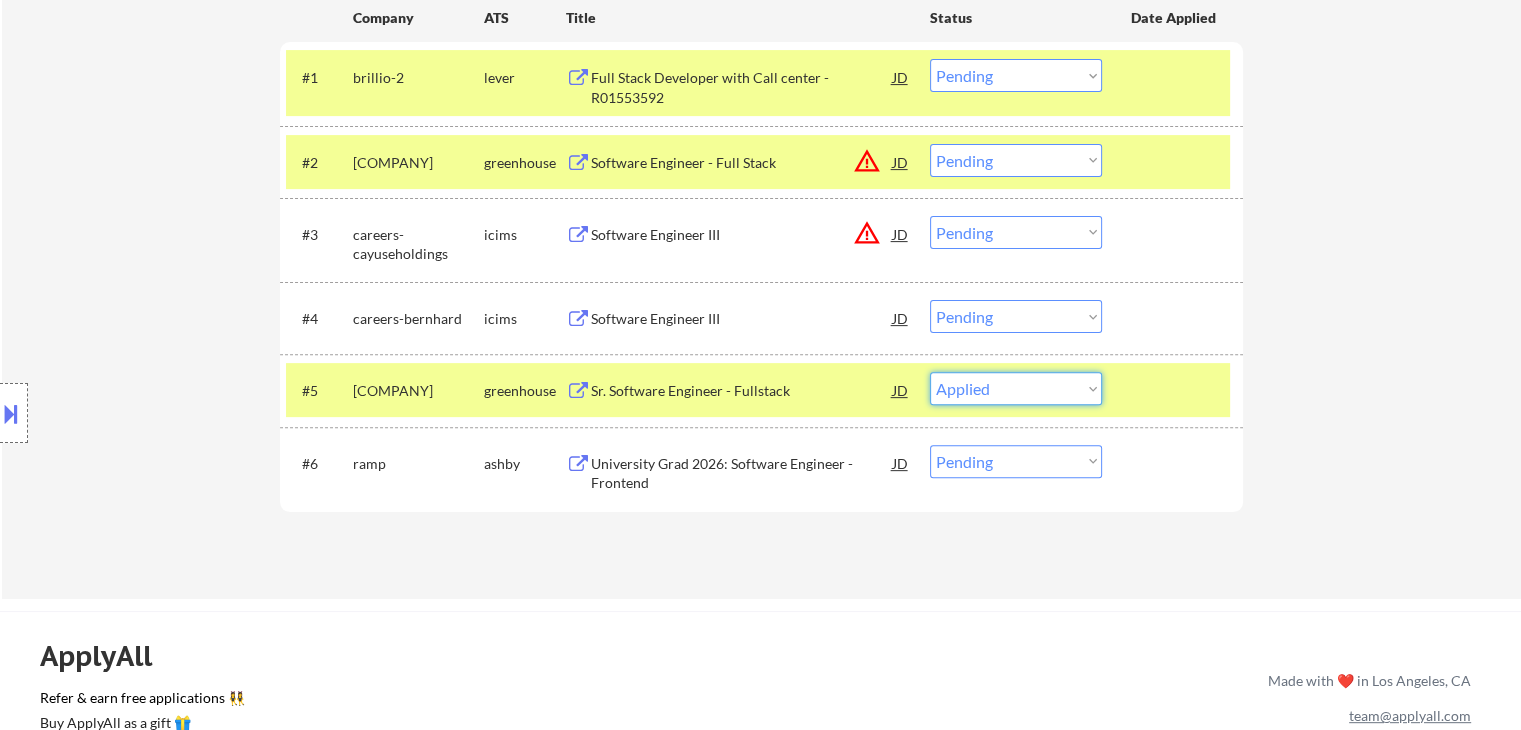 click on "Choose an option... Pending Applied Excluded (Questions) Excluded (Expired) Excluded (Location) Excluded (Bad Match) Excluded (Blocklist) Excluded (Salary) Excluded (Other)" at bounding box center (1016, 388) 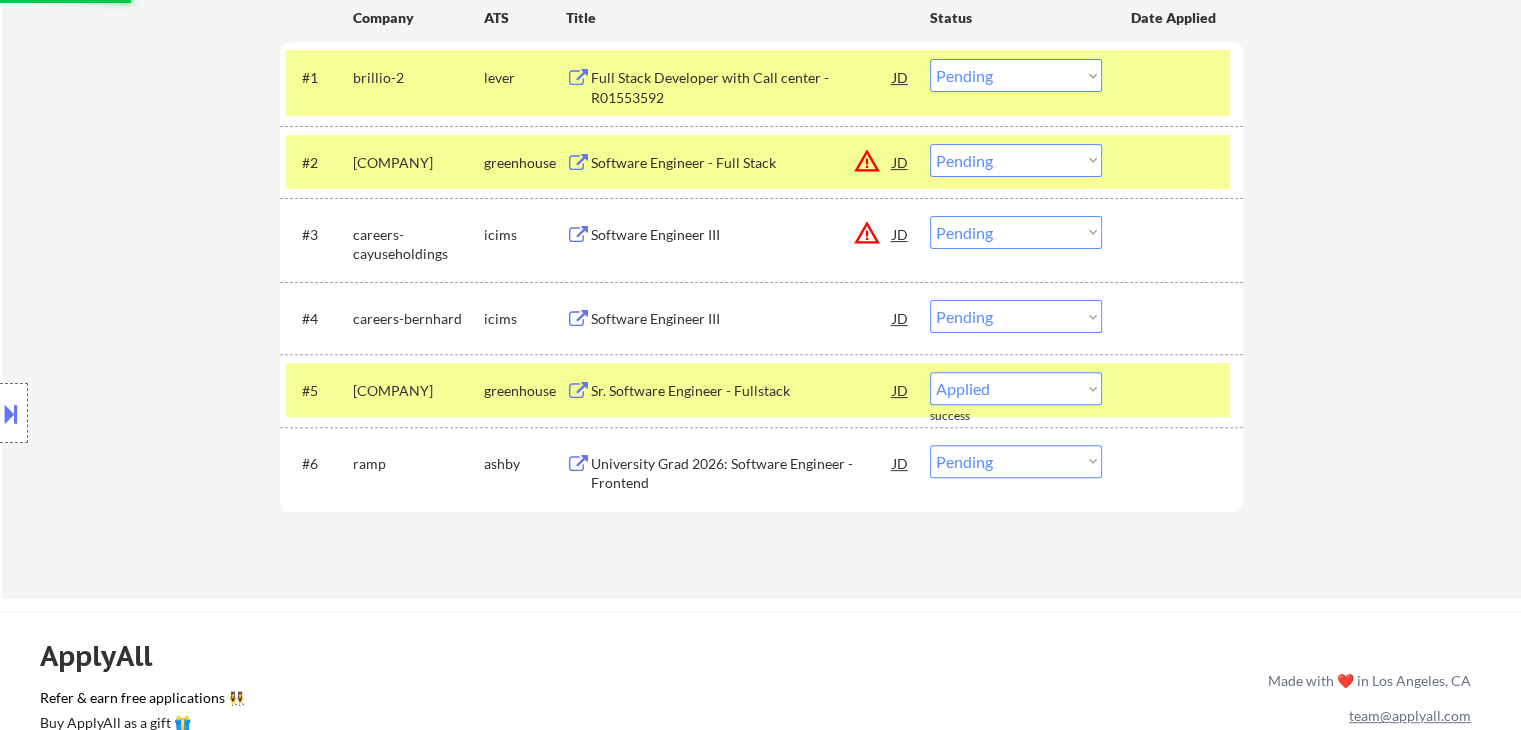 select on ""pending"" 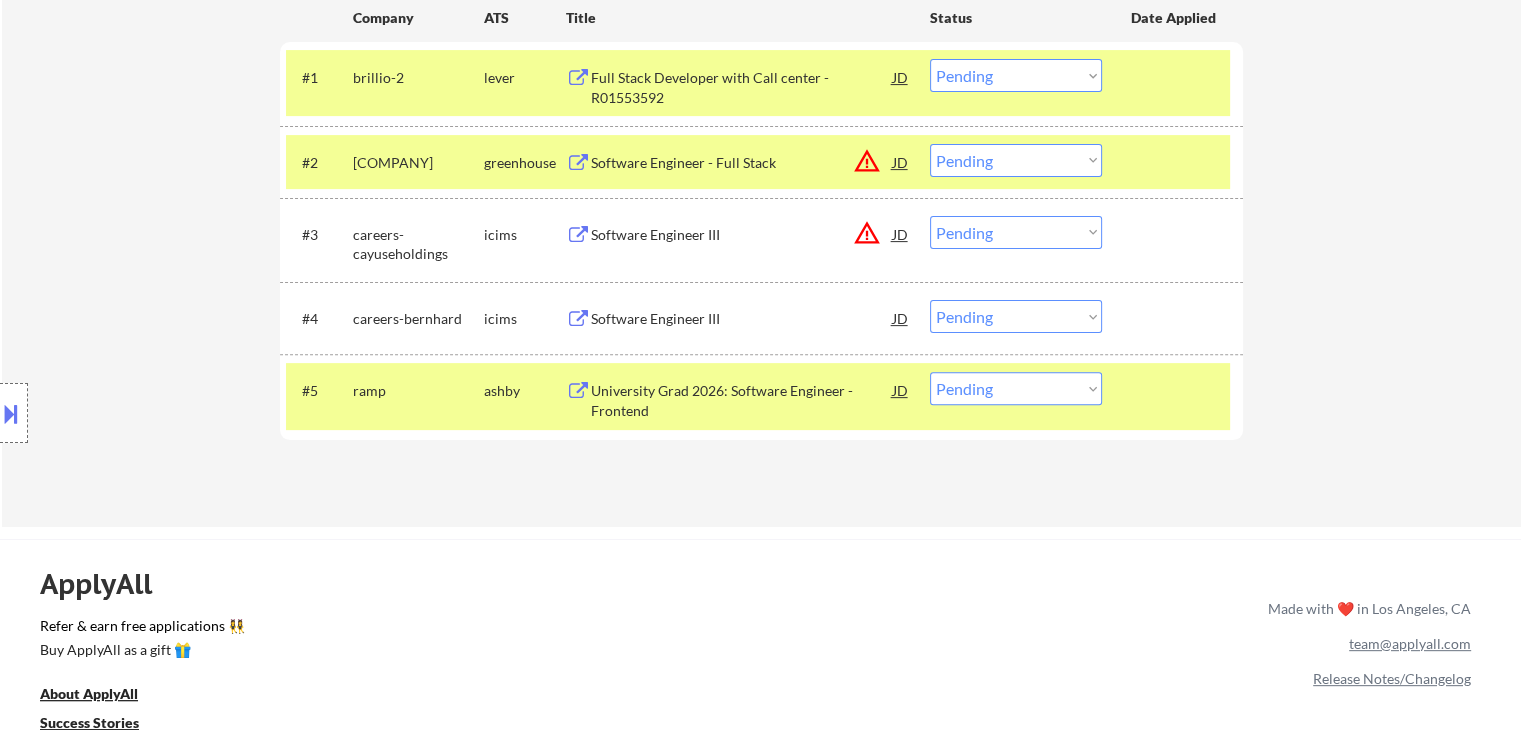 click at bounding box center (11, 413) 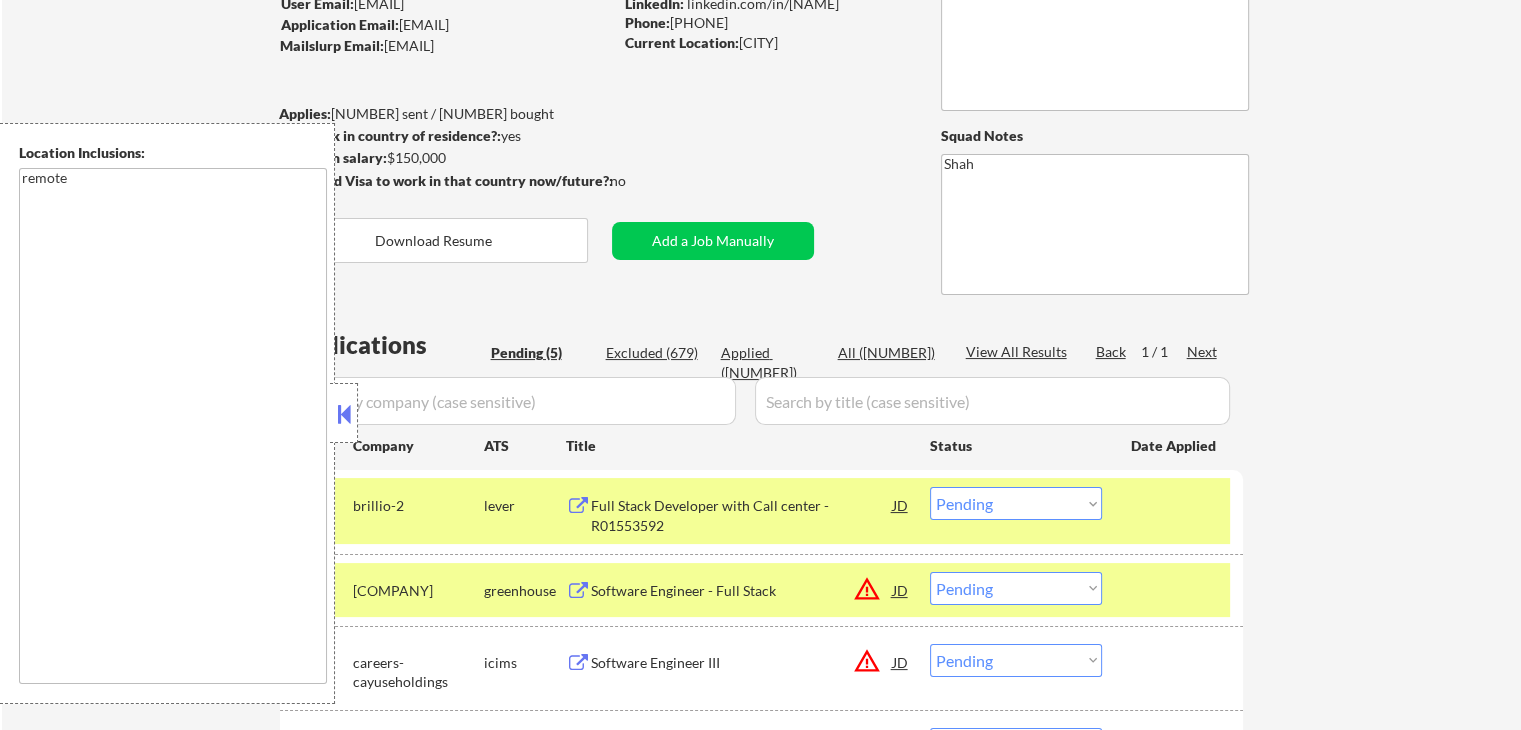 scroll, scrollTop: 100, scrollLeft: 0, axis: vertical 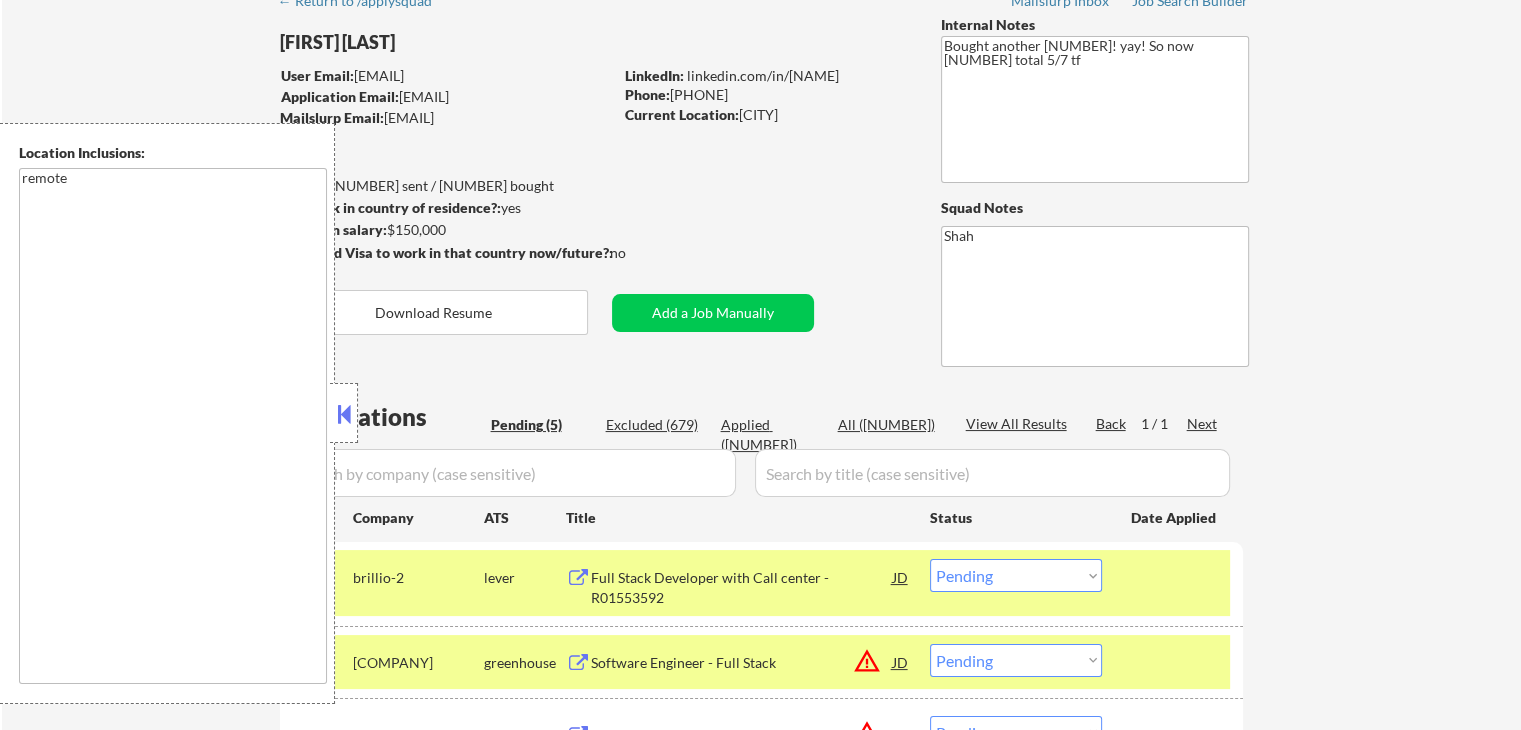 click at bounding box center (344, 413) 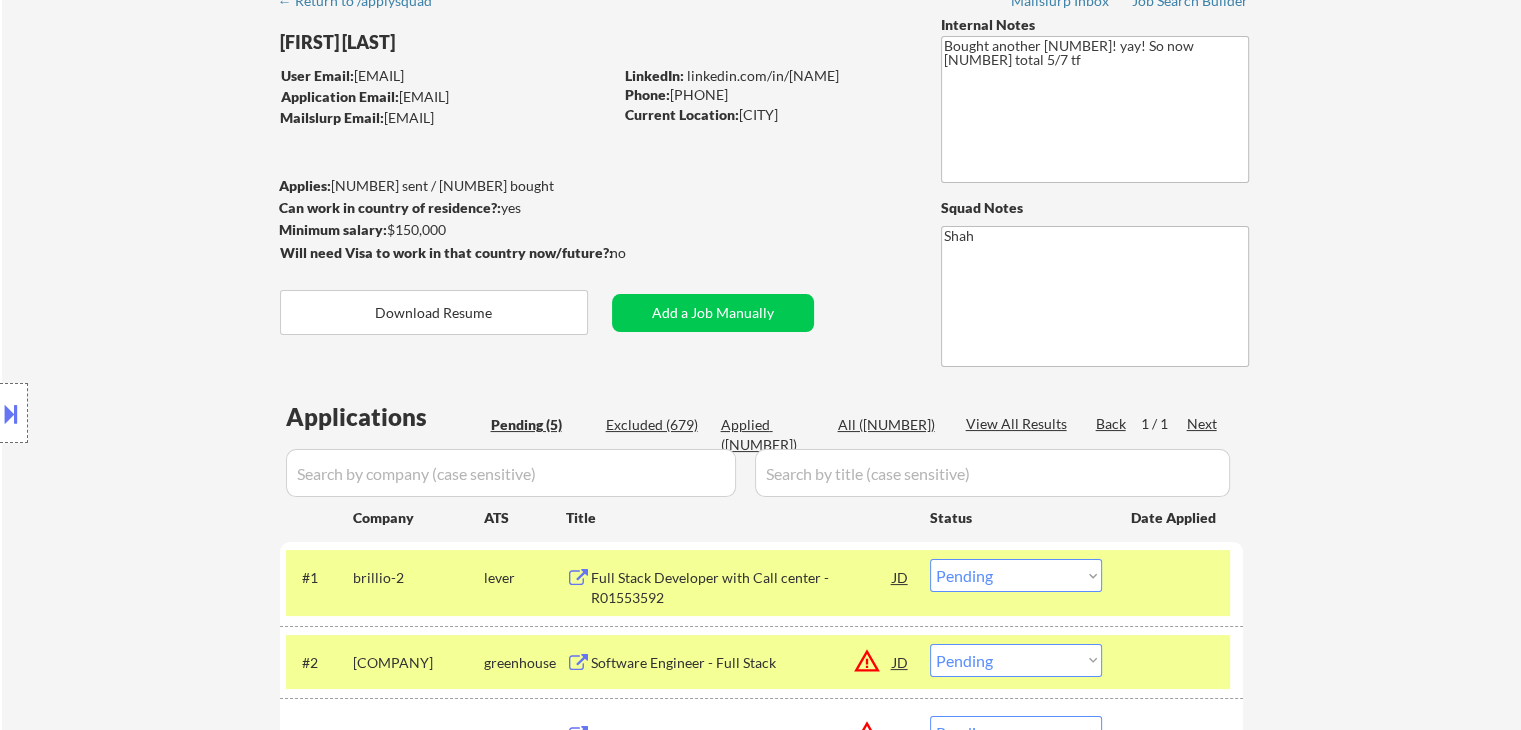 click on "Applied ([NUMBER])" at bounding box center [771, 434] 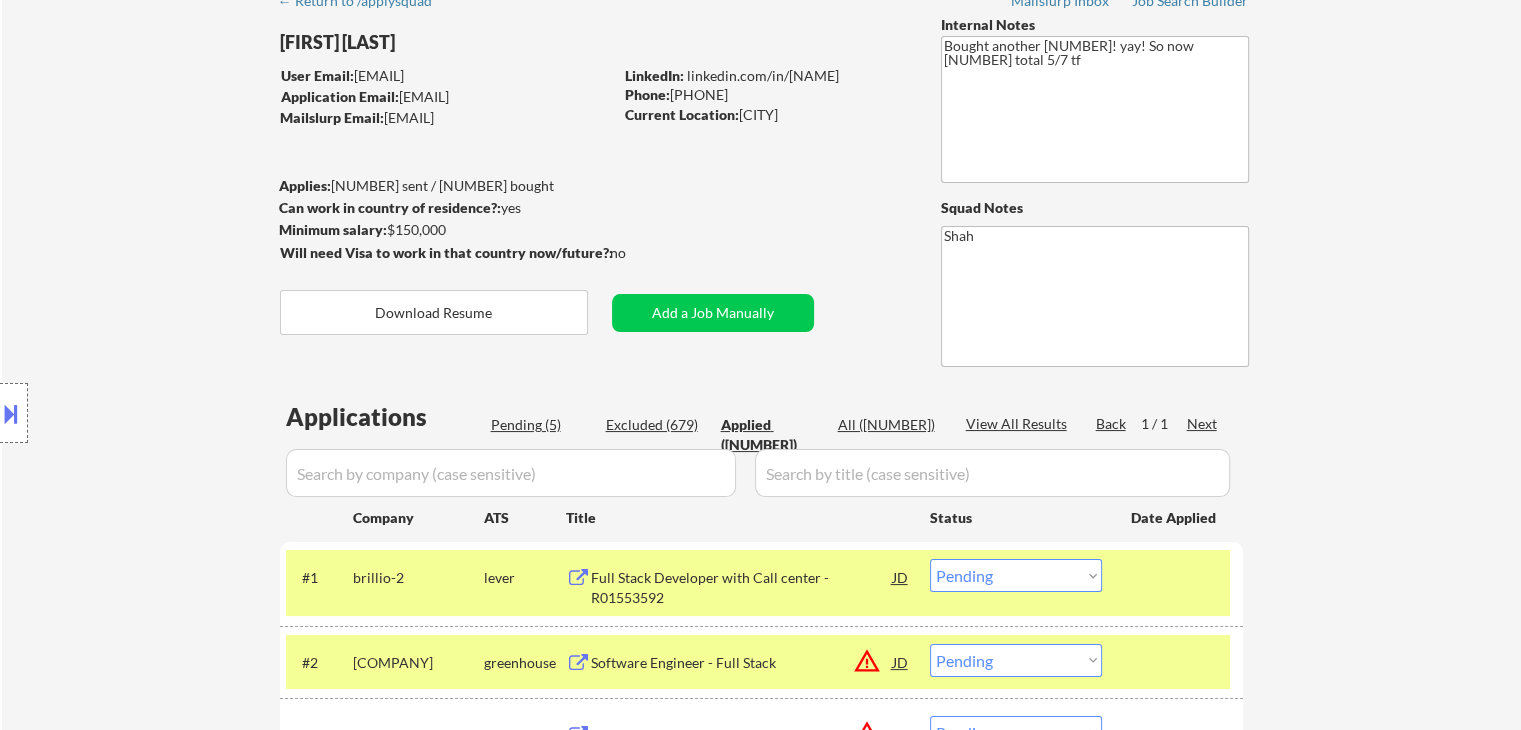 scroll, scrollTop: 300, scrollLeft: 0, axis: vertical 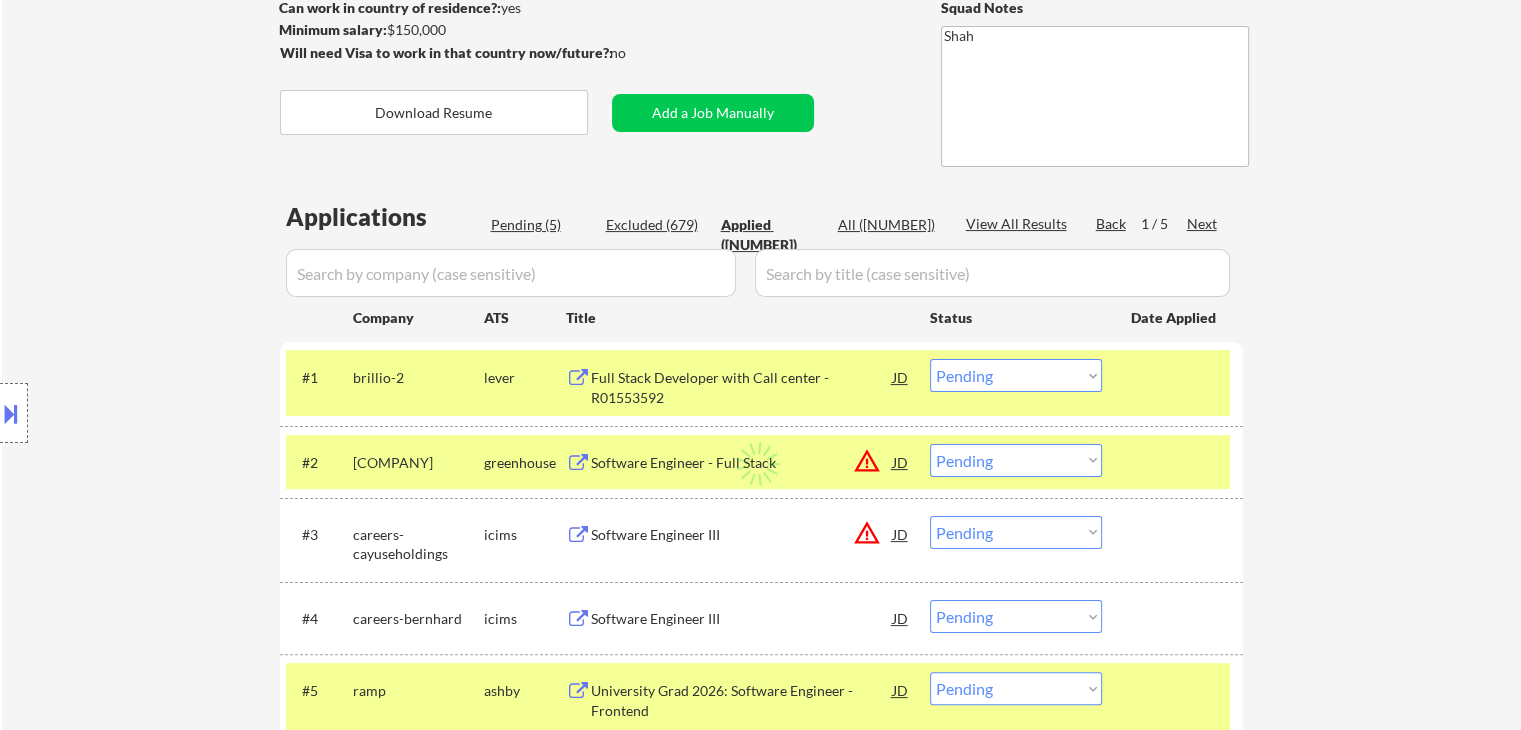 select on ""applied"" 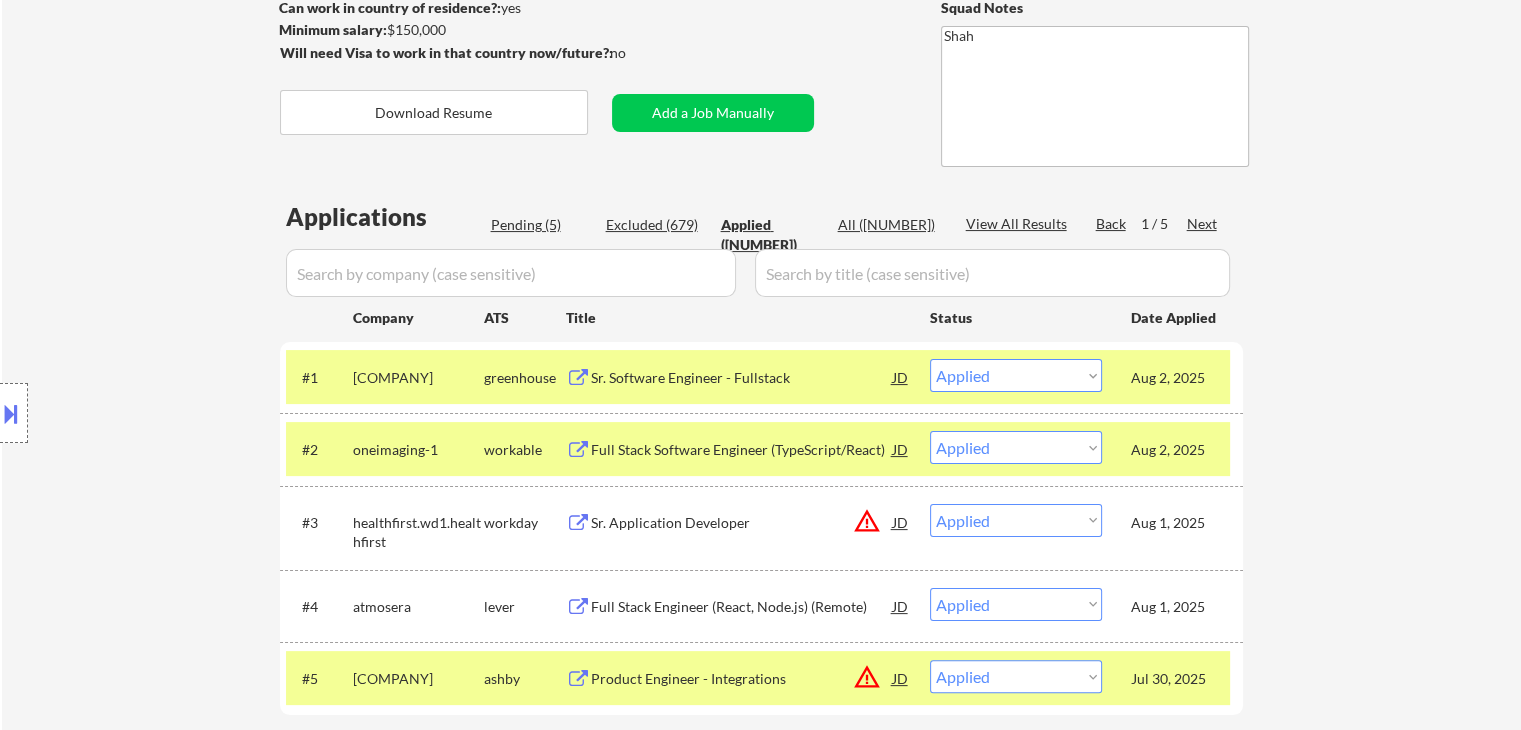 select on ""applied"" 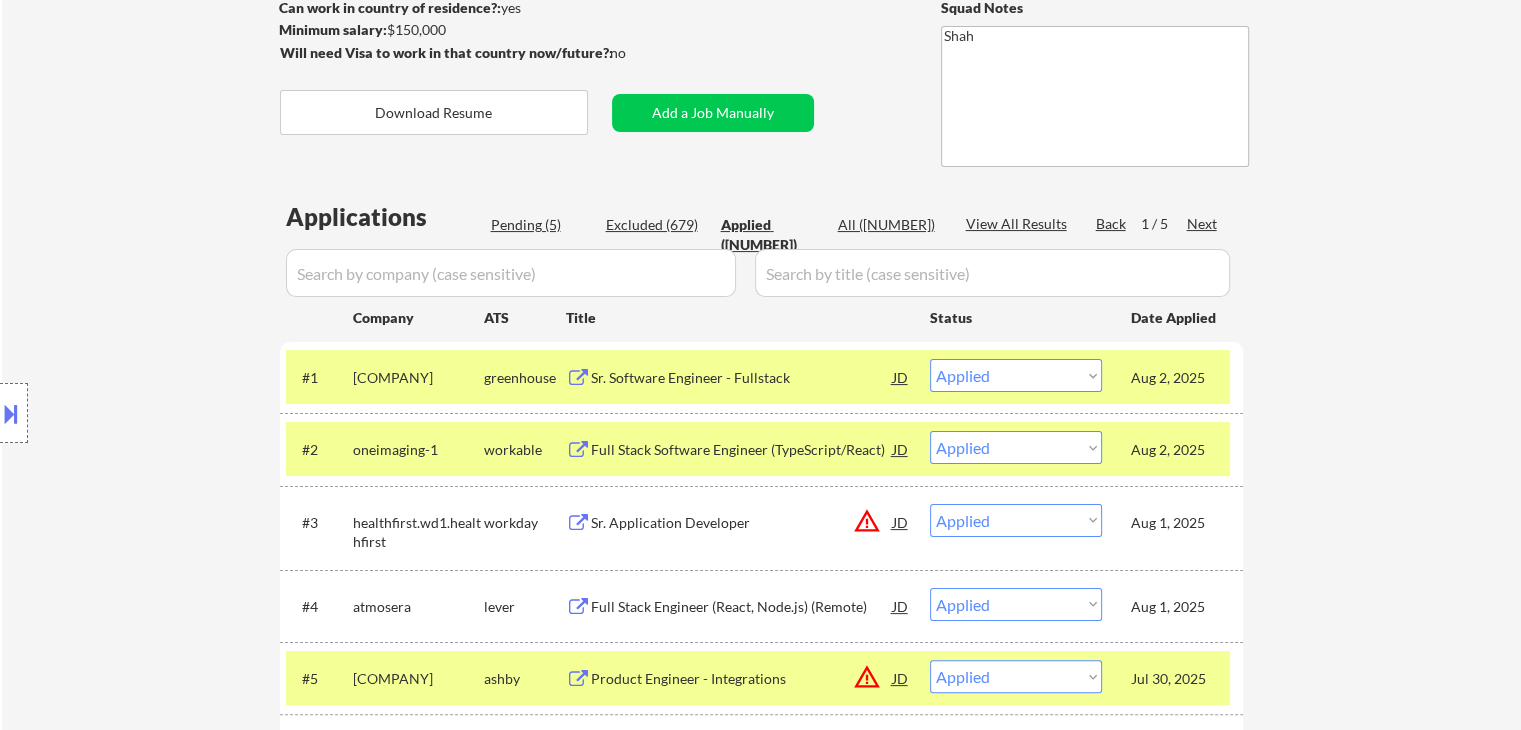 select on ""applied"" 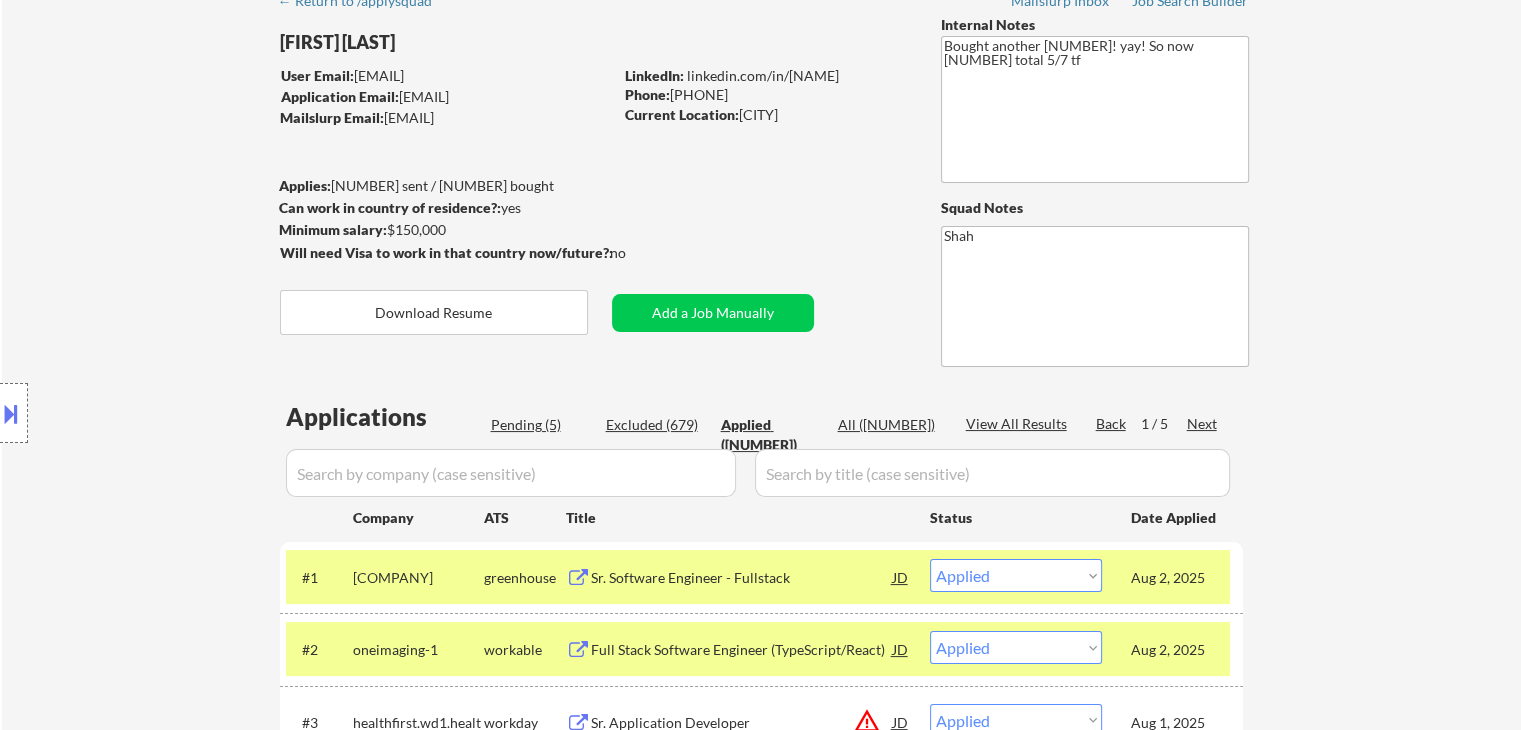 click on "Location Inclusions: remote" at bounding box center (179, 413) 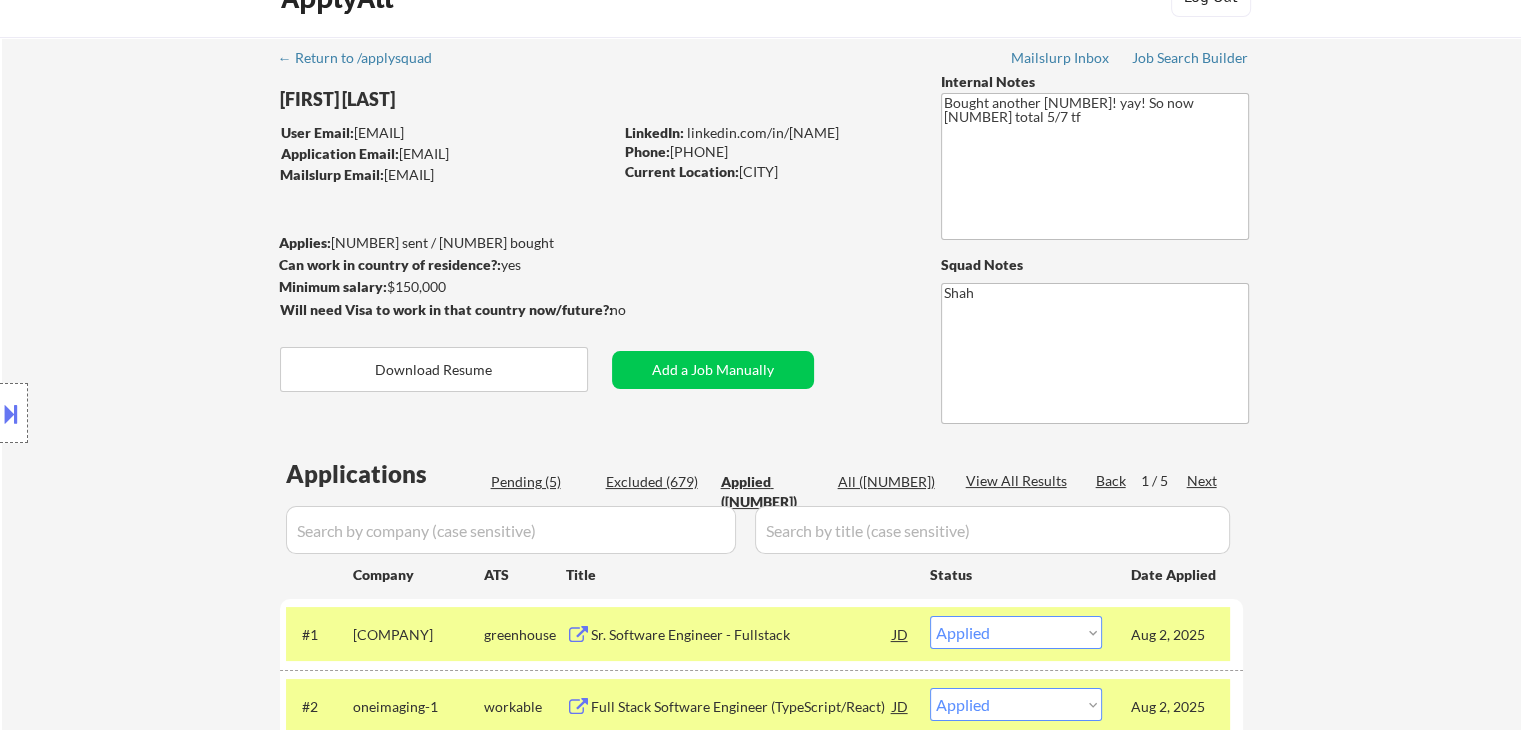 scroll, scrollTop: 0, scrollLeft: 0, axis: both 